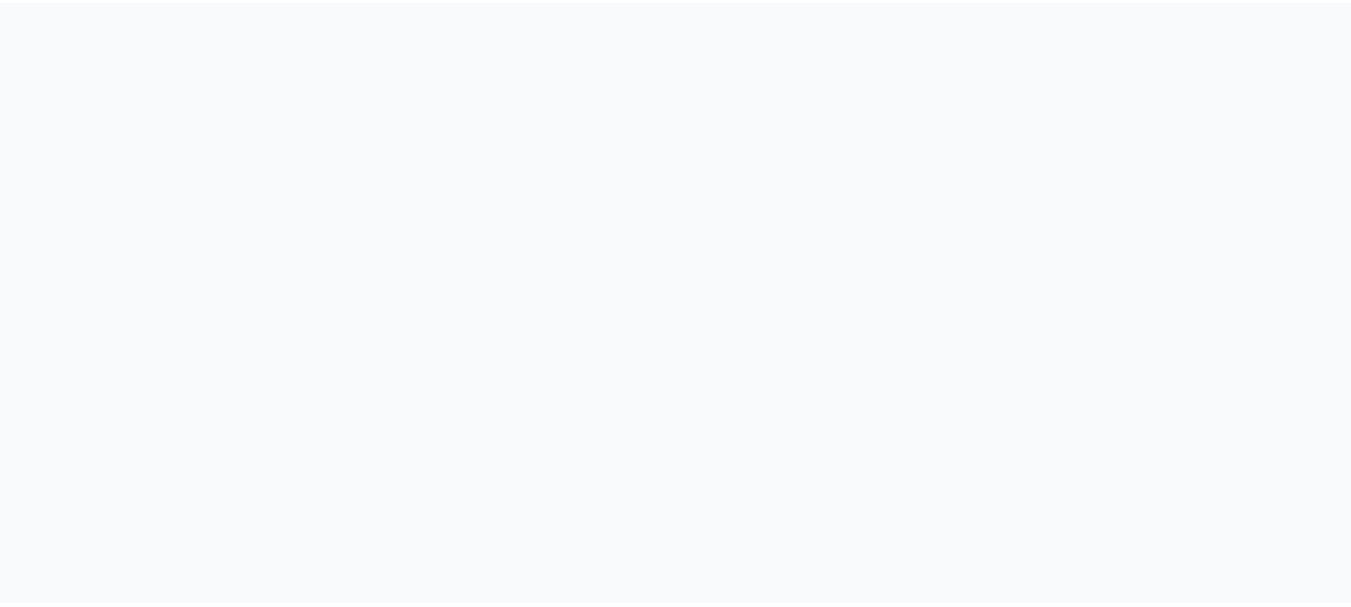 scroll, scrollTop: 0, scrollLeft: 0, axis: both 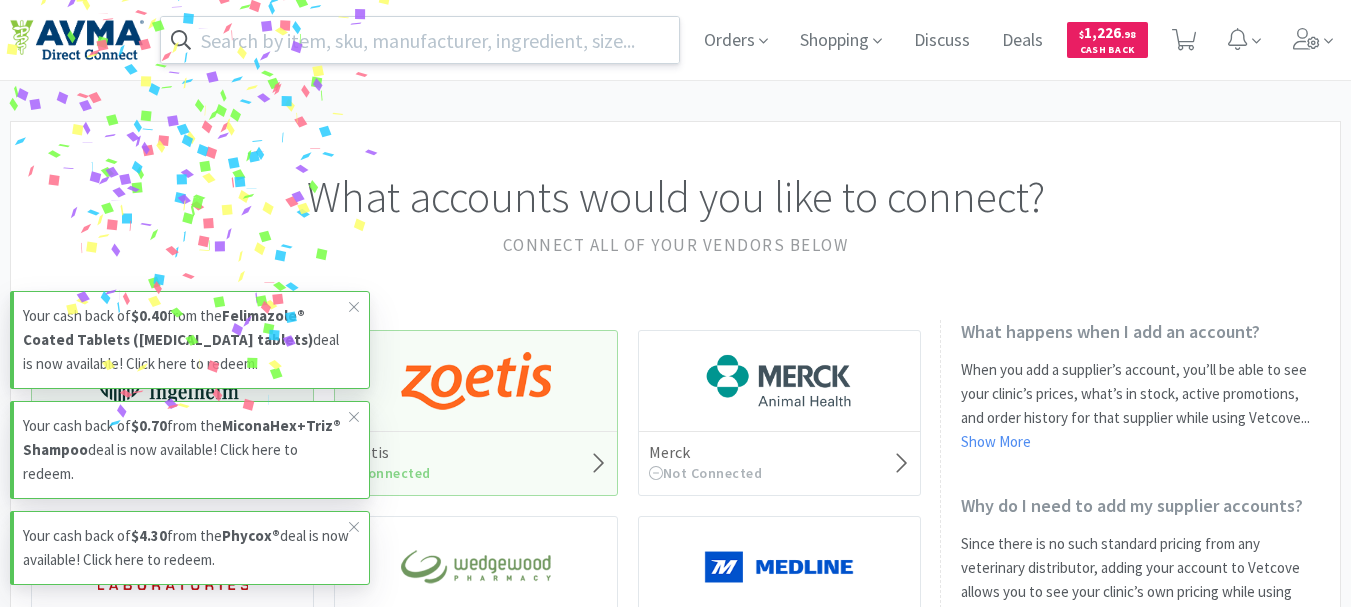 click at bounding box center [420, 40] 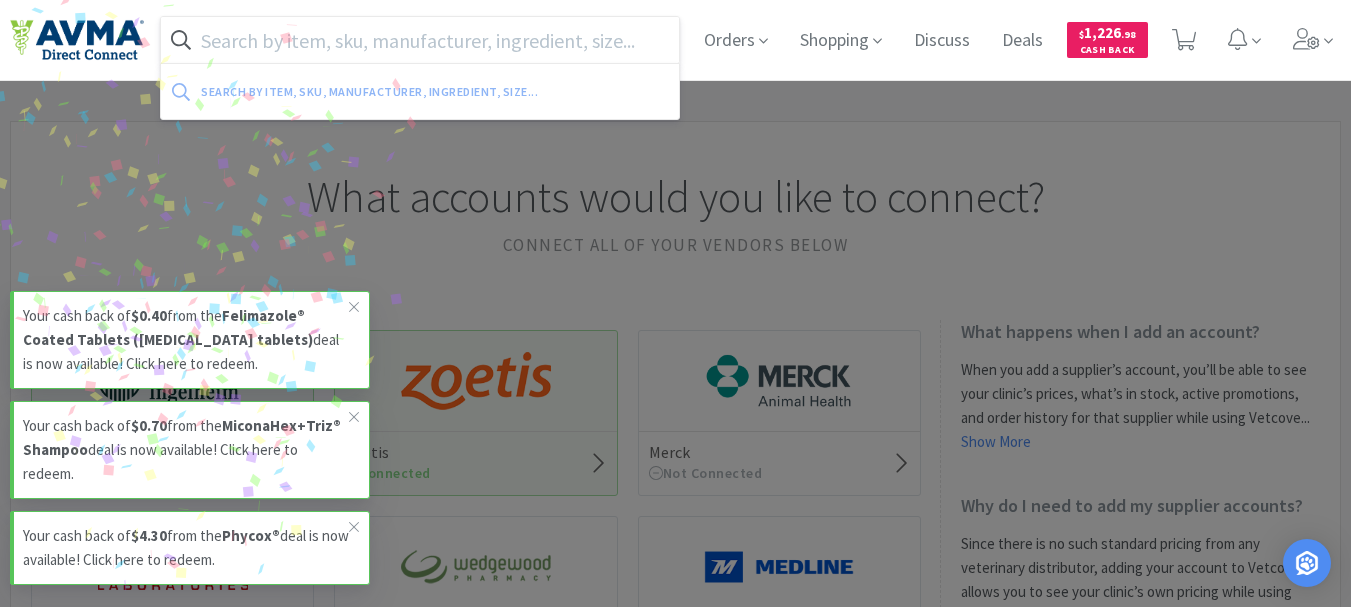 paste on "046449" 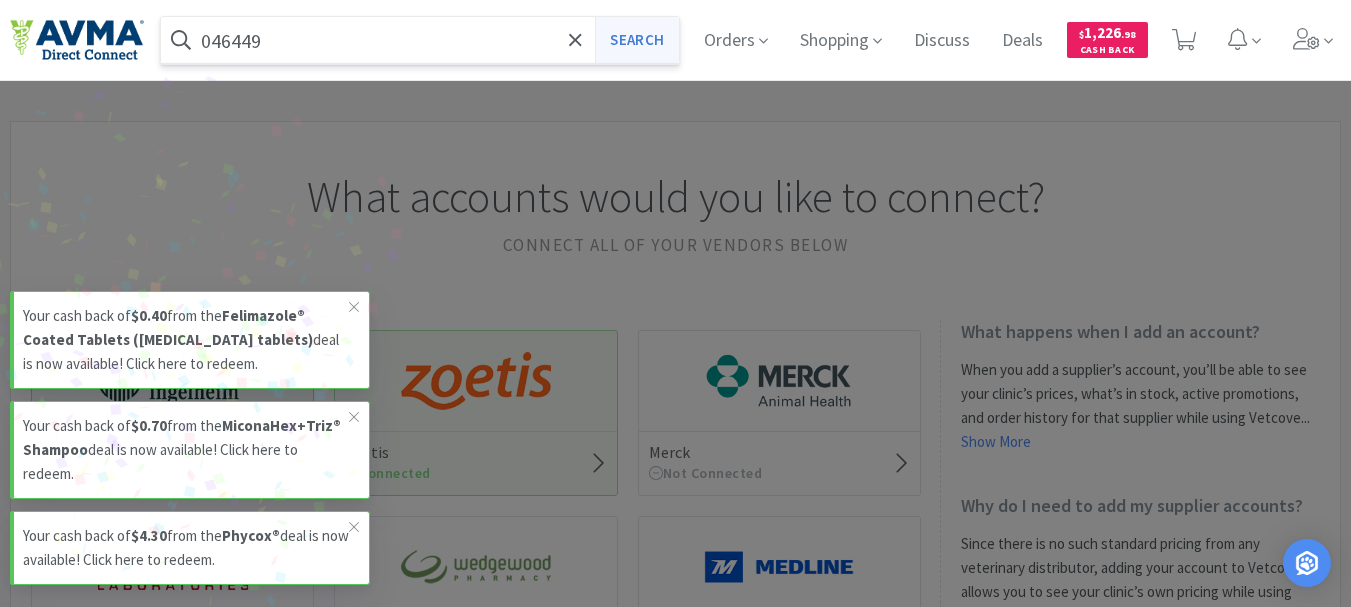 type on "046449" 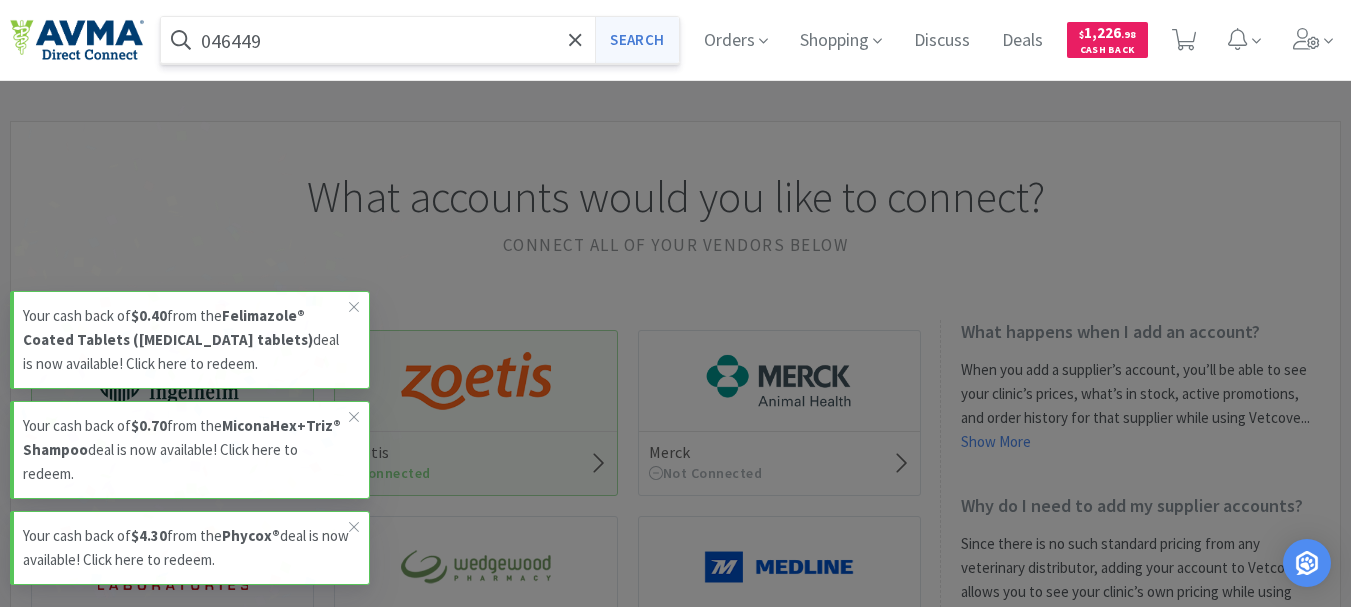 click on "Search" at bounding box center (636, 40) 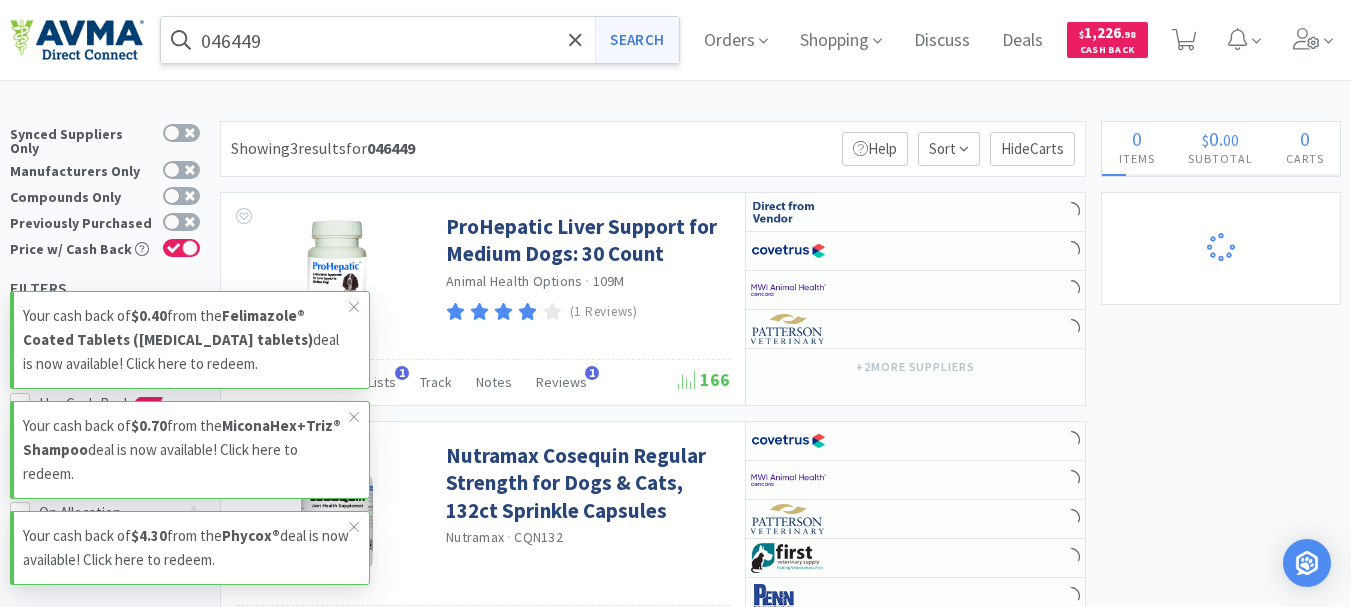 select on "1" 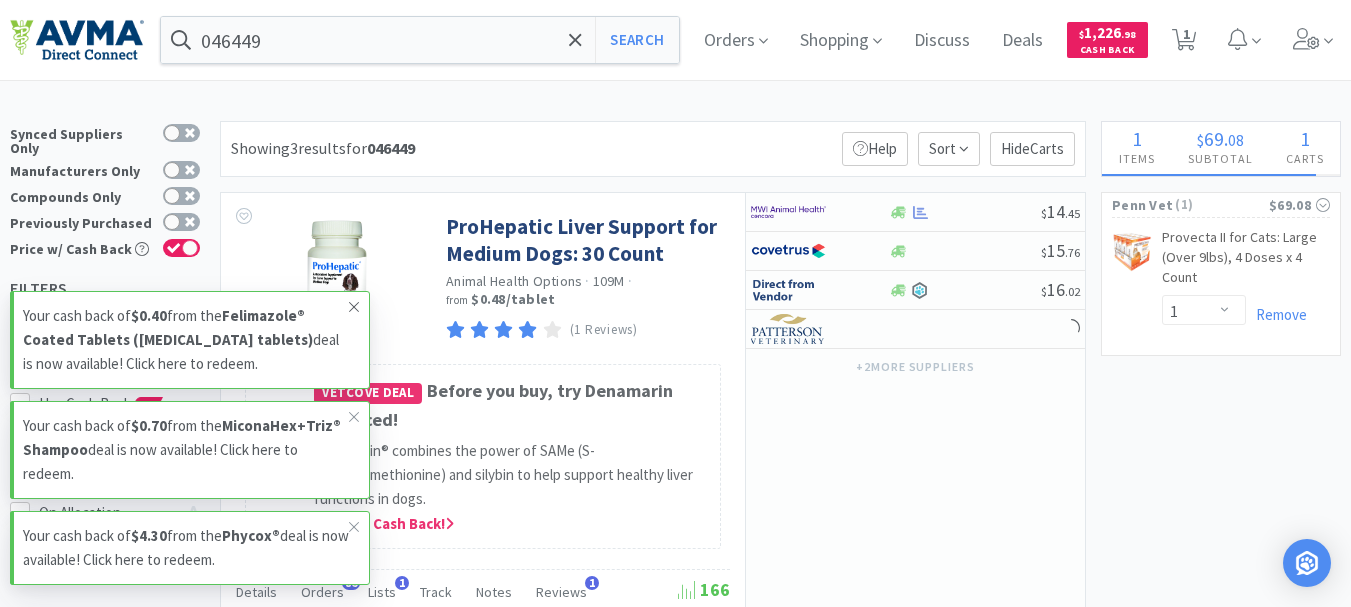 click 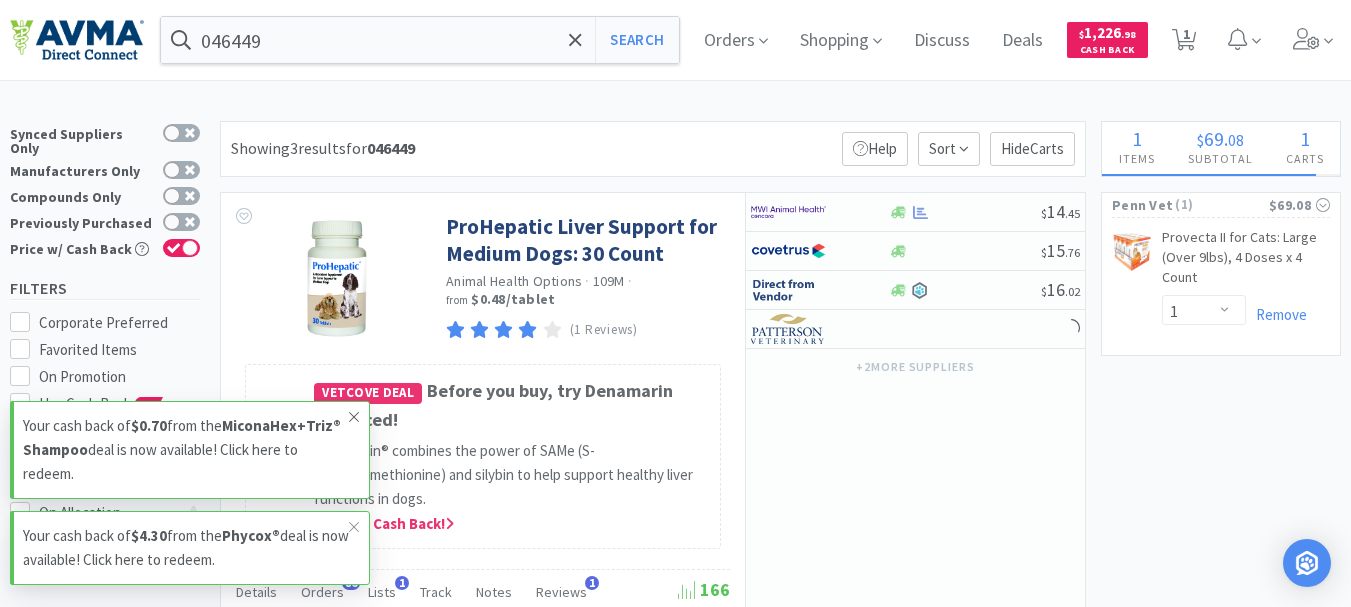 click 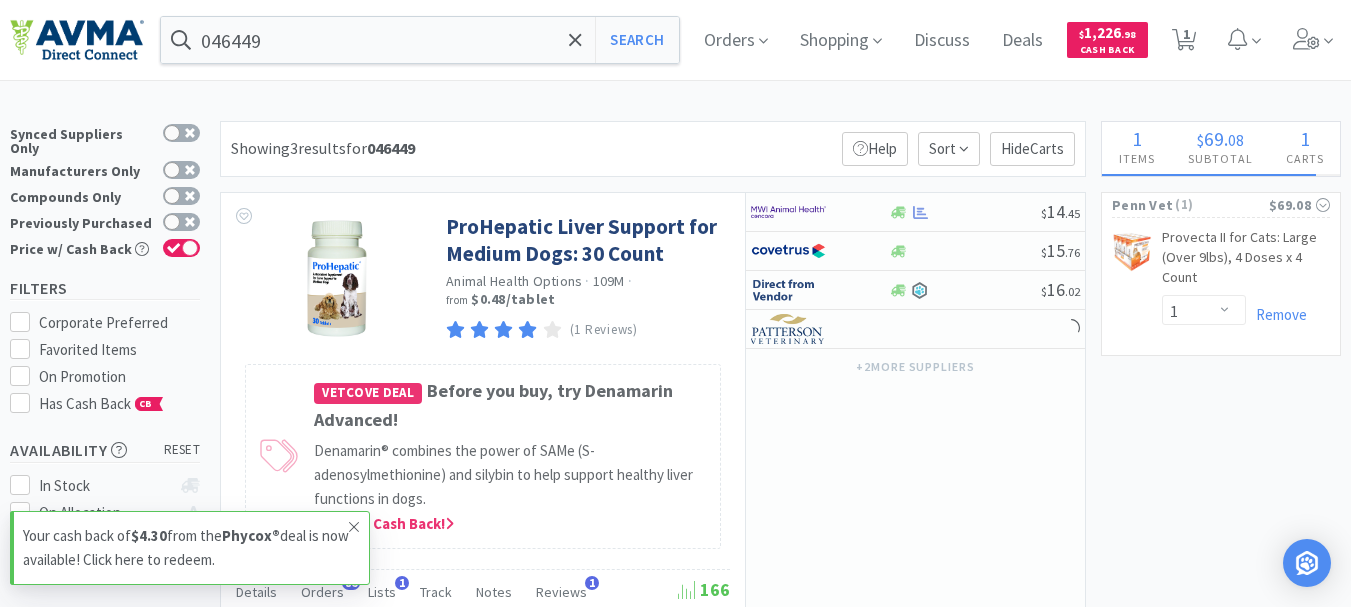 click 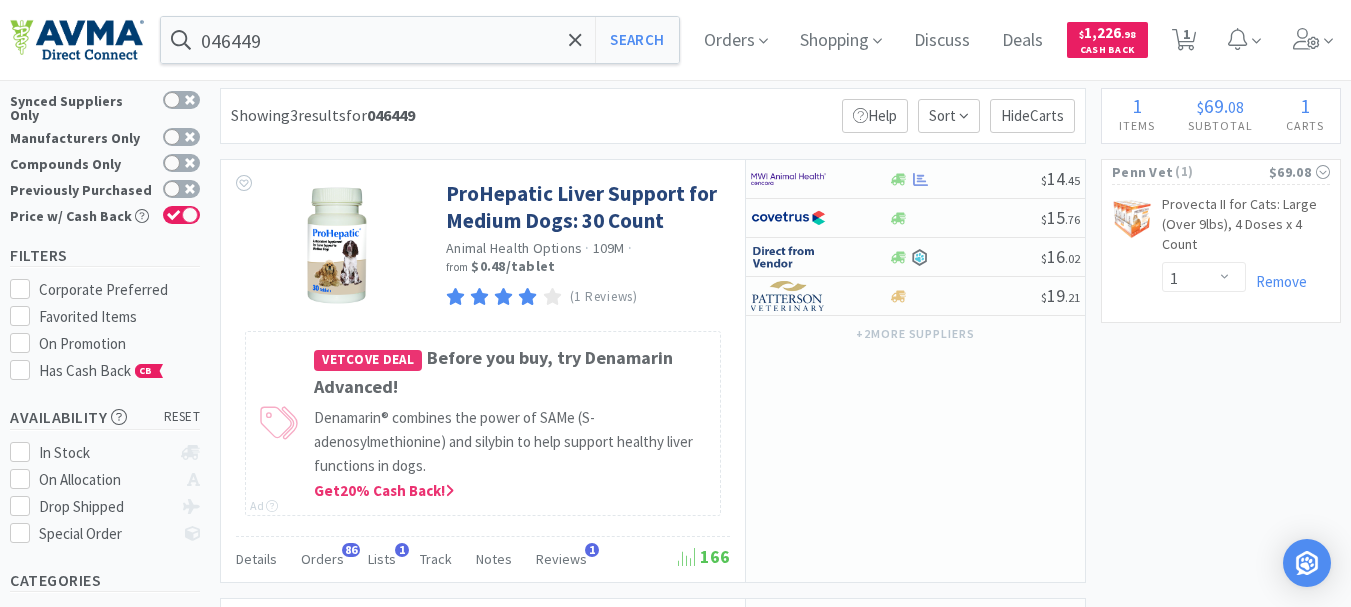 scroll, scrollTop: 0, scrollLeft: 0, axis: both 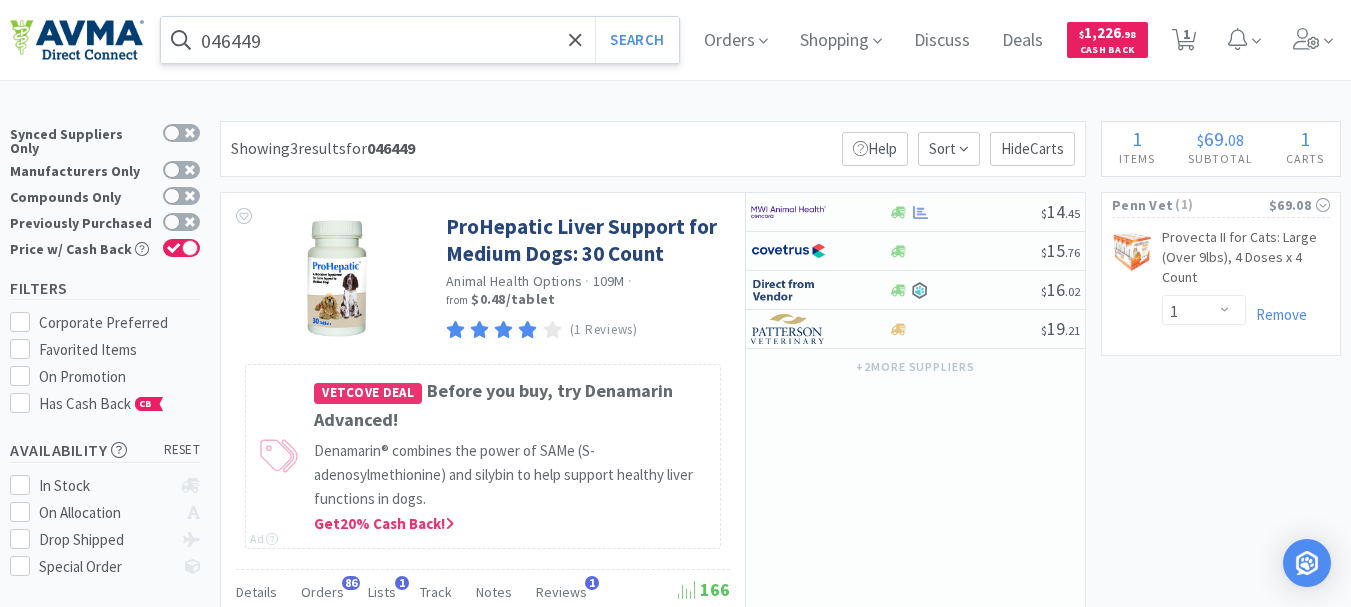 click on "046449" at bounding box center [420, 40] 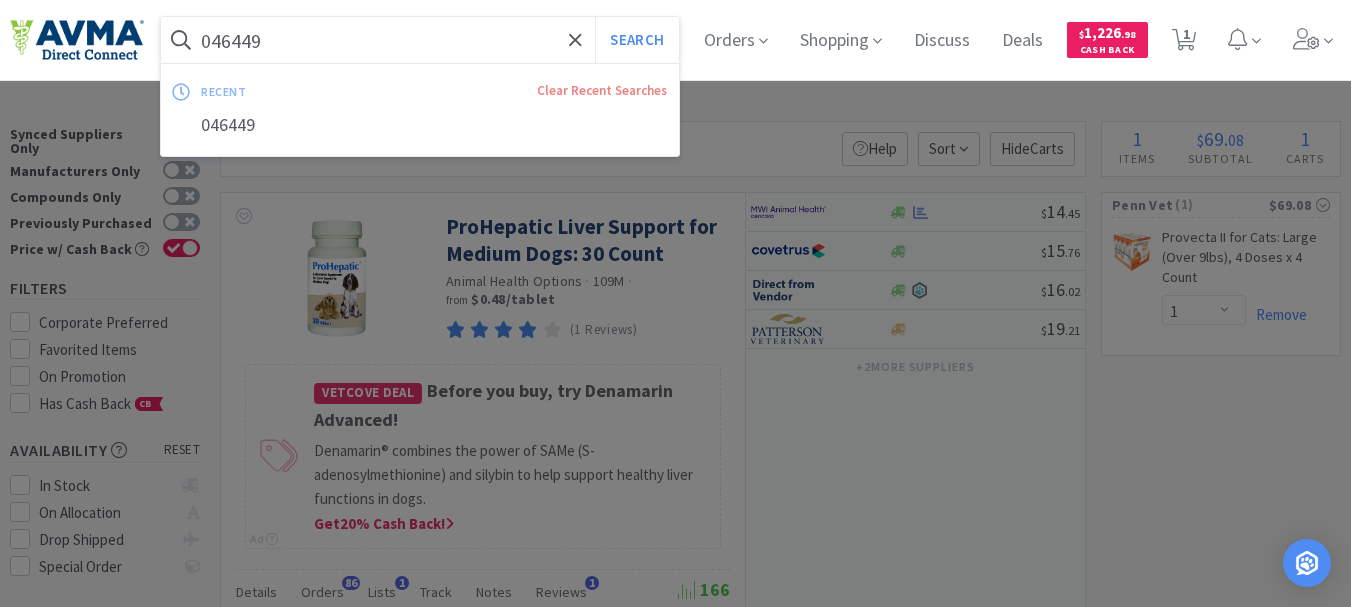 paste on "ZYV3020" 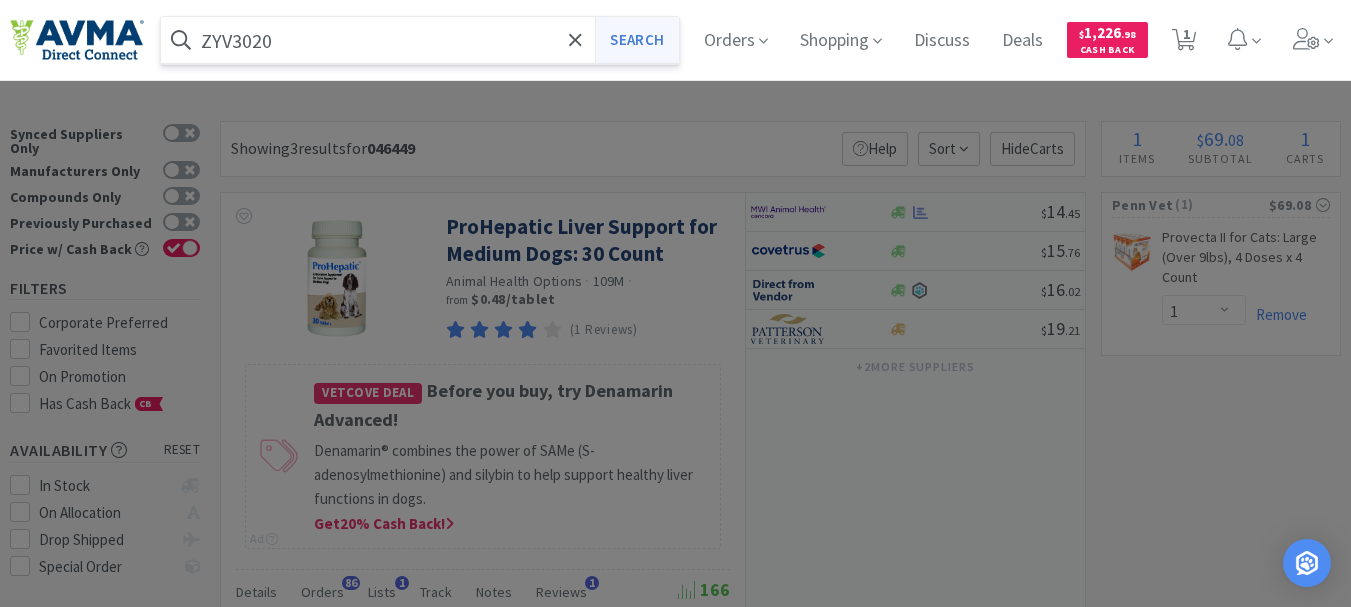 click on "Search" at bounding box center [636, 40] 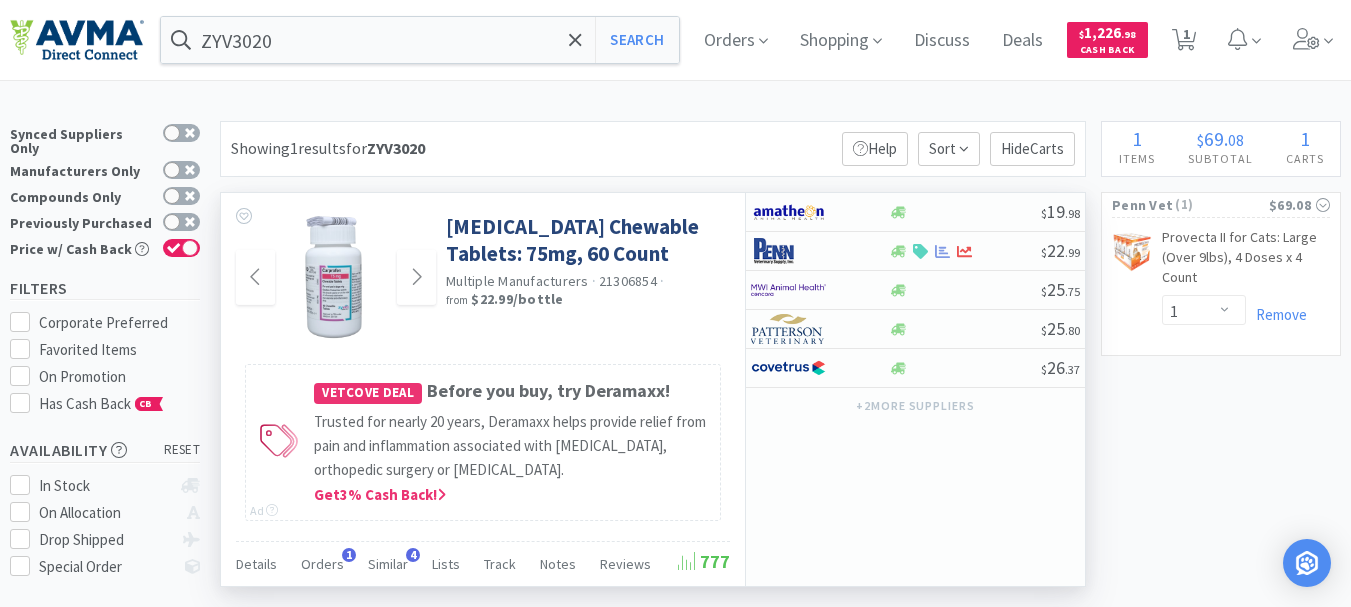 click at bounding box center (336, 278) 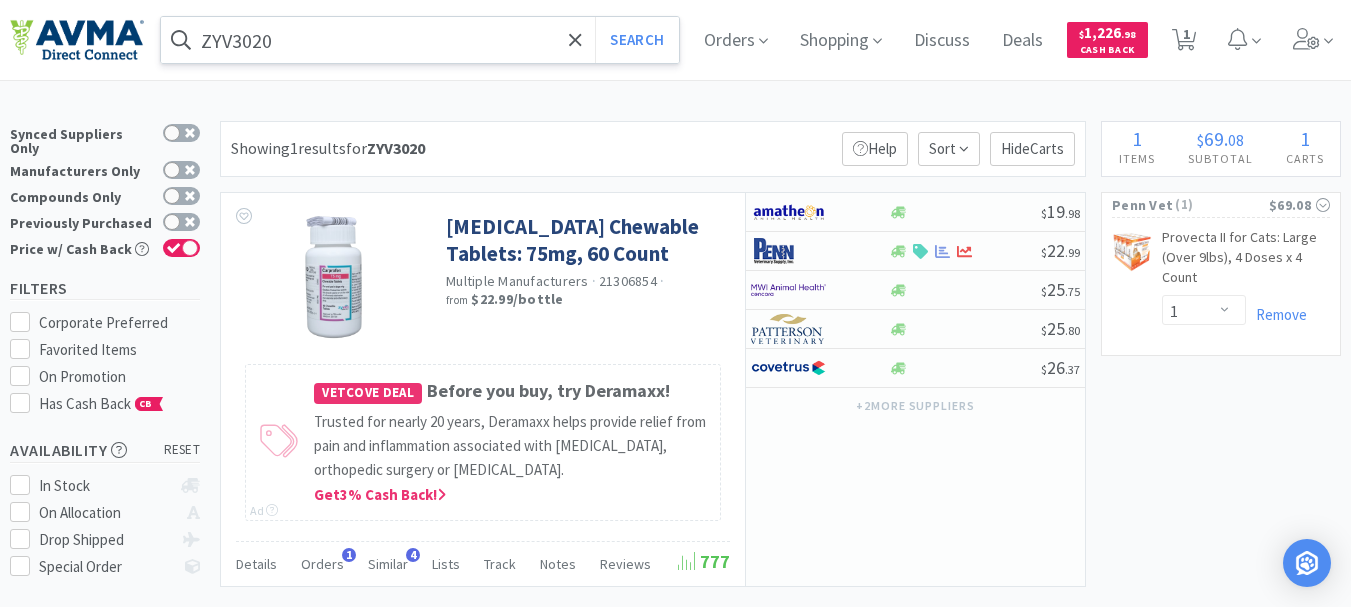 click on "ZYV3020" at bounding box center [420, 40] 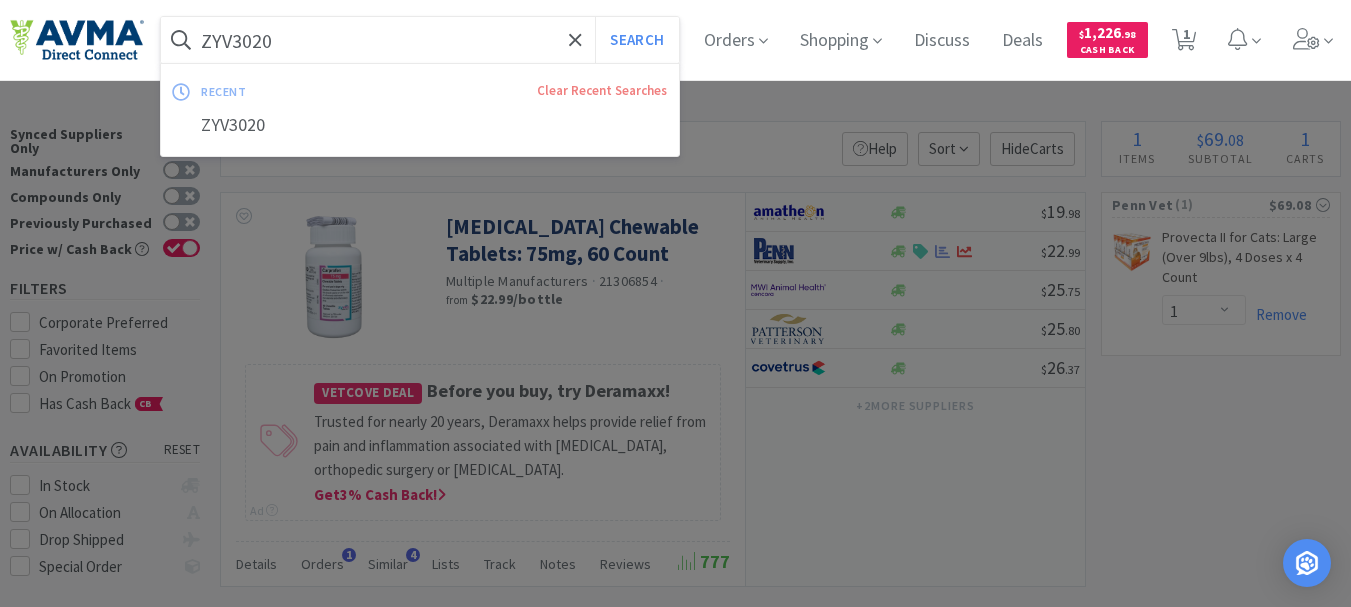 paste on "028983" 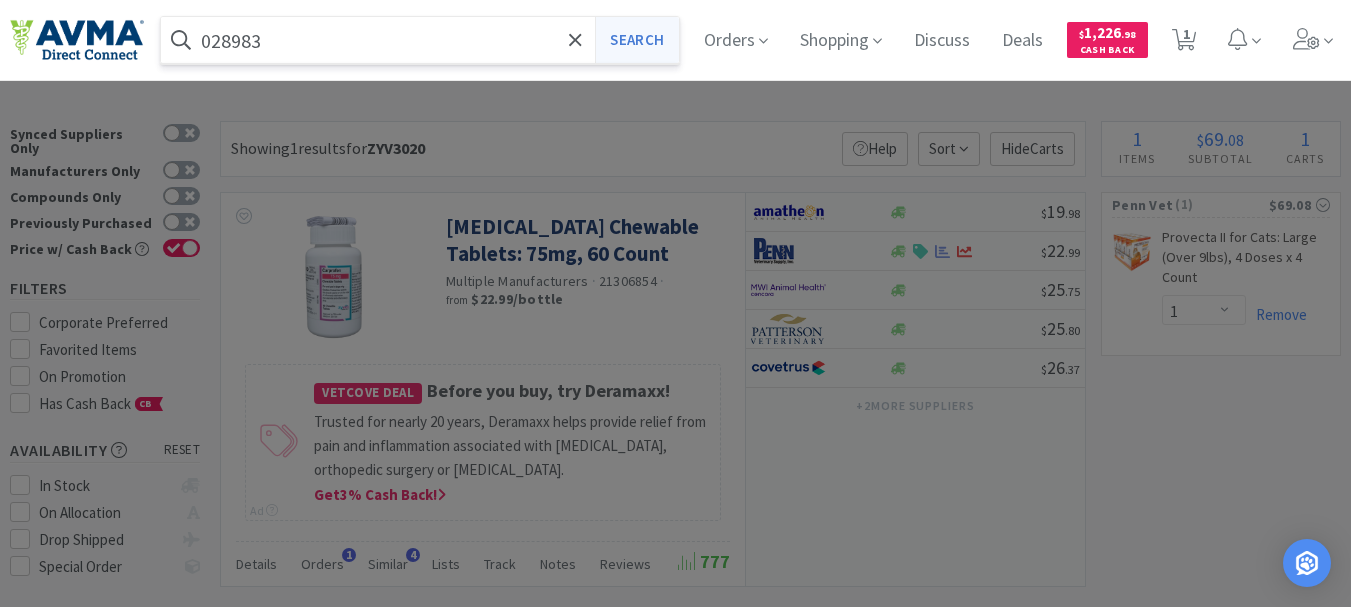 type on "028983" 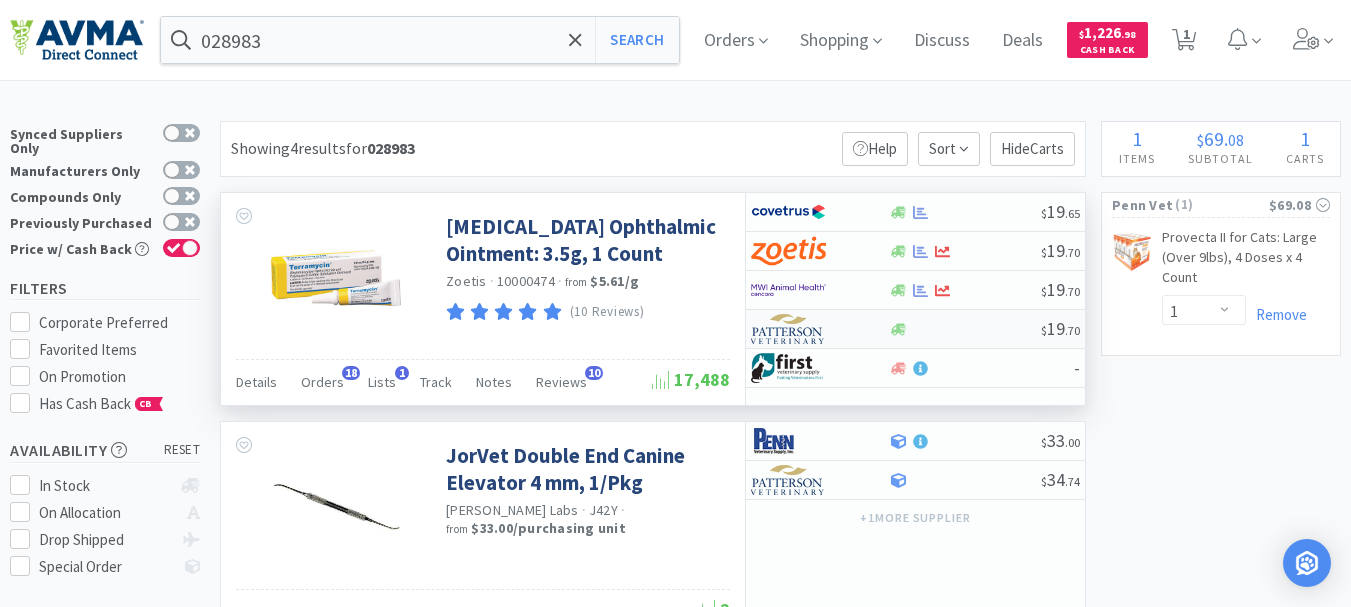 click at bounding box center [788, 329] 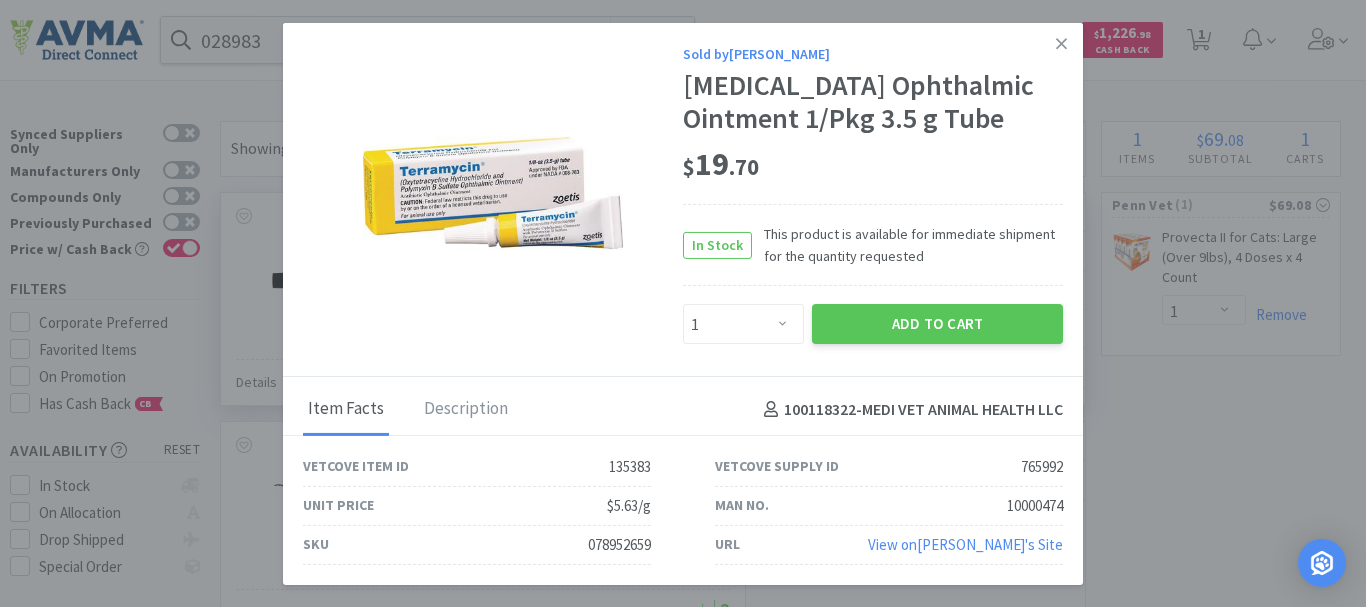 click on "078952659" at bounding box center (619, 545) 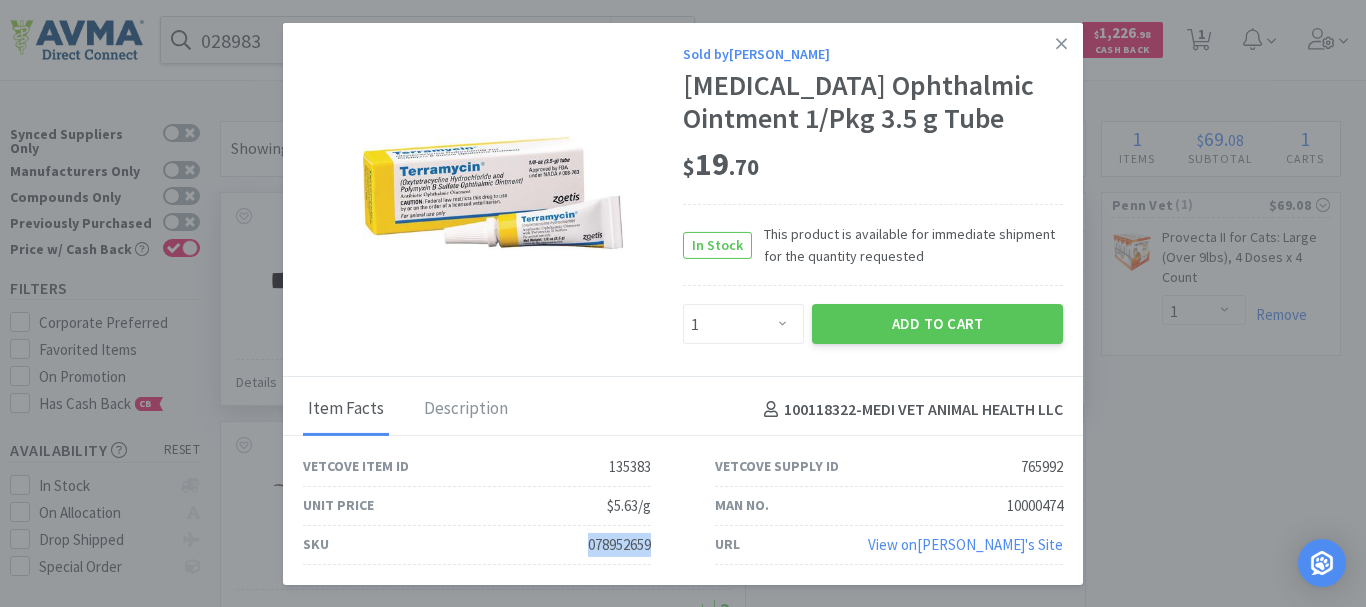 click on "078952659" at bounding box center [619, 545] 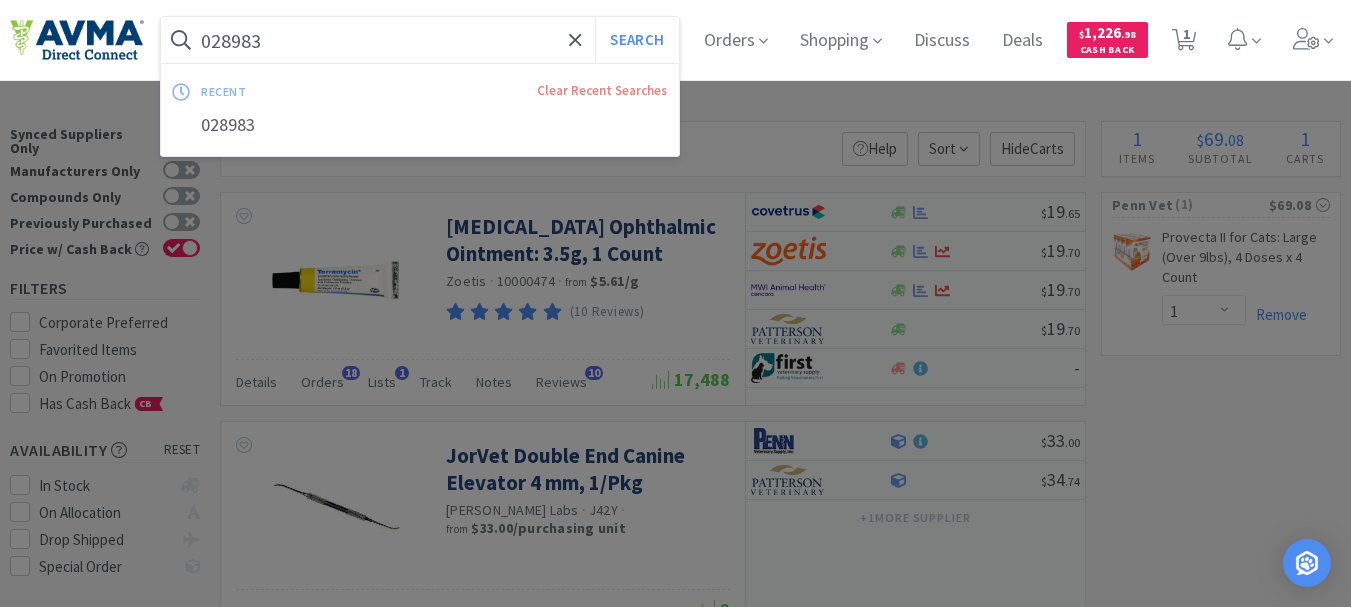 click on "028983" at bounding box center [420, 40] 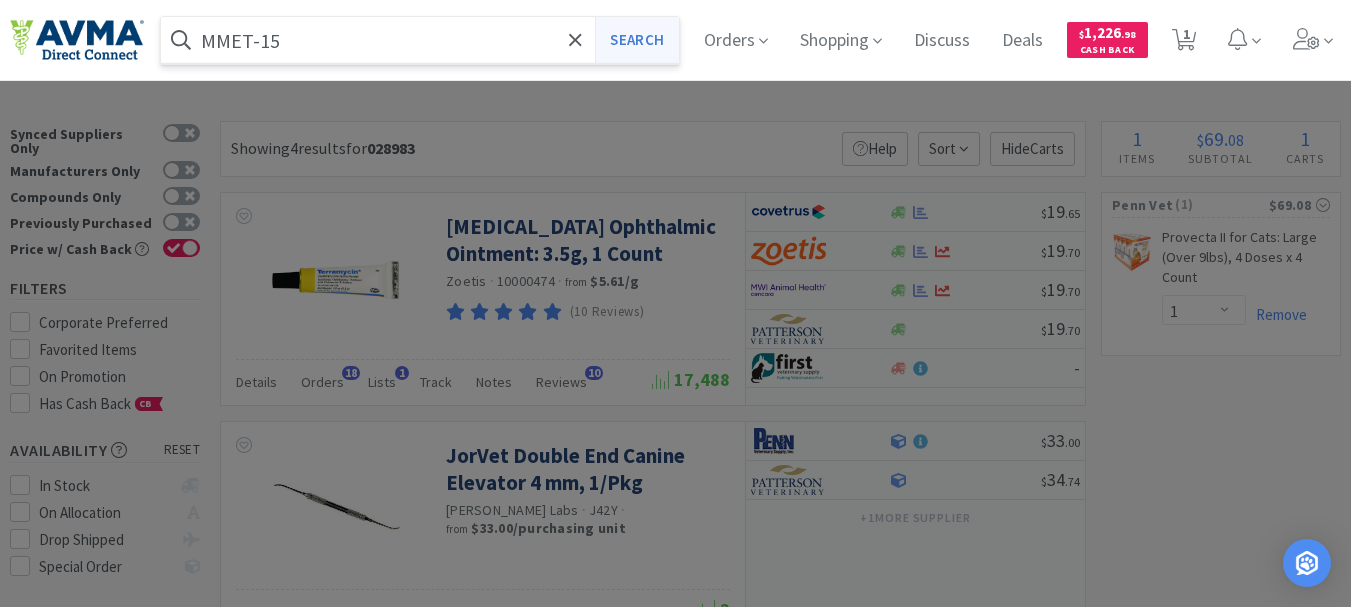 click on "Search" at bounding box center (636, 40) 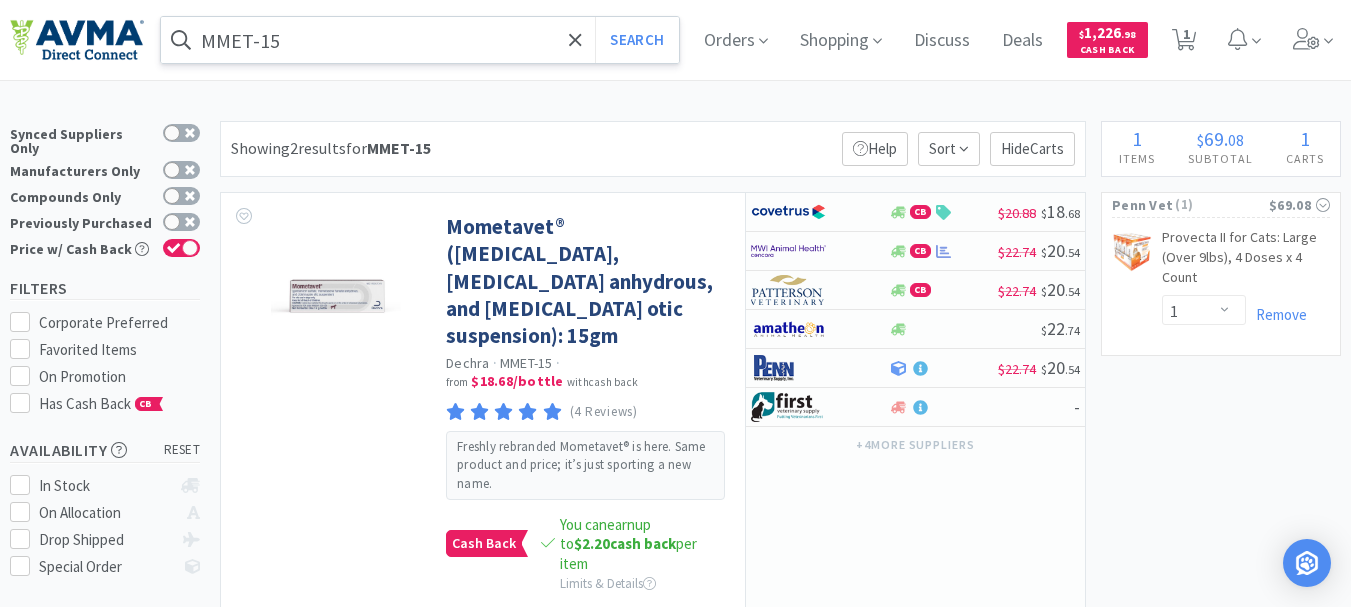 click on "MMET-15" at bounding box center [420, 40] 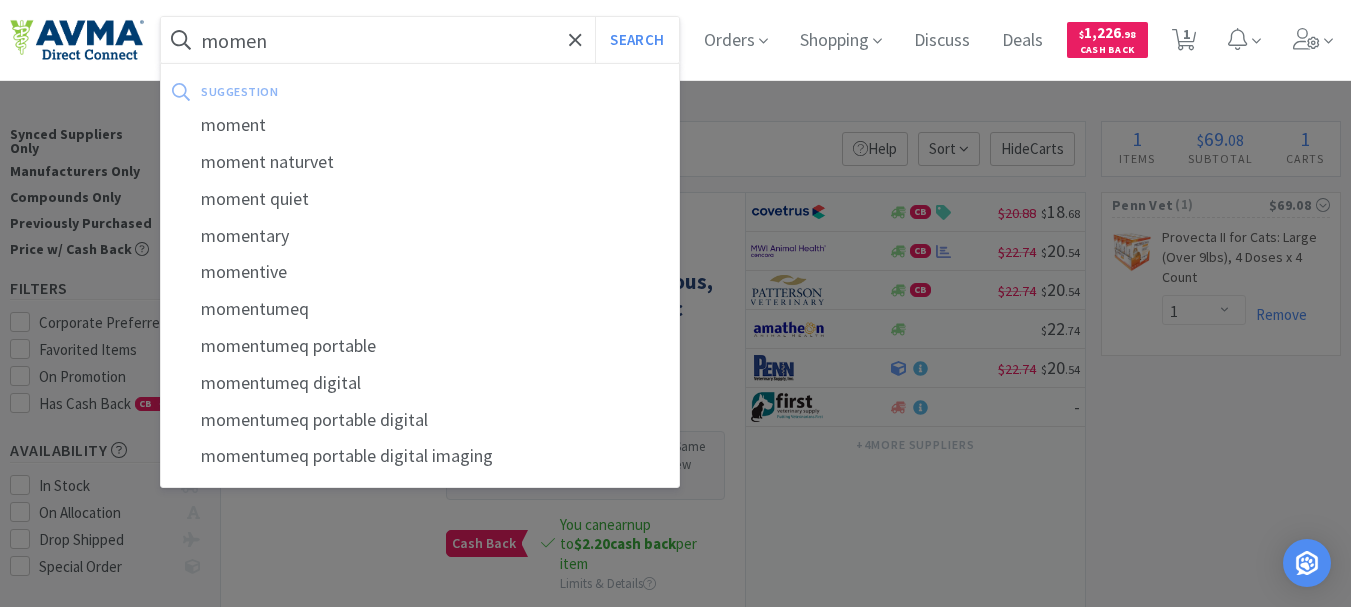 click at bounding box center [675, 303] 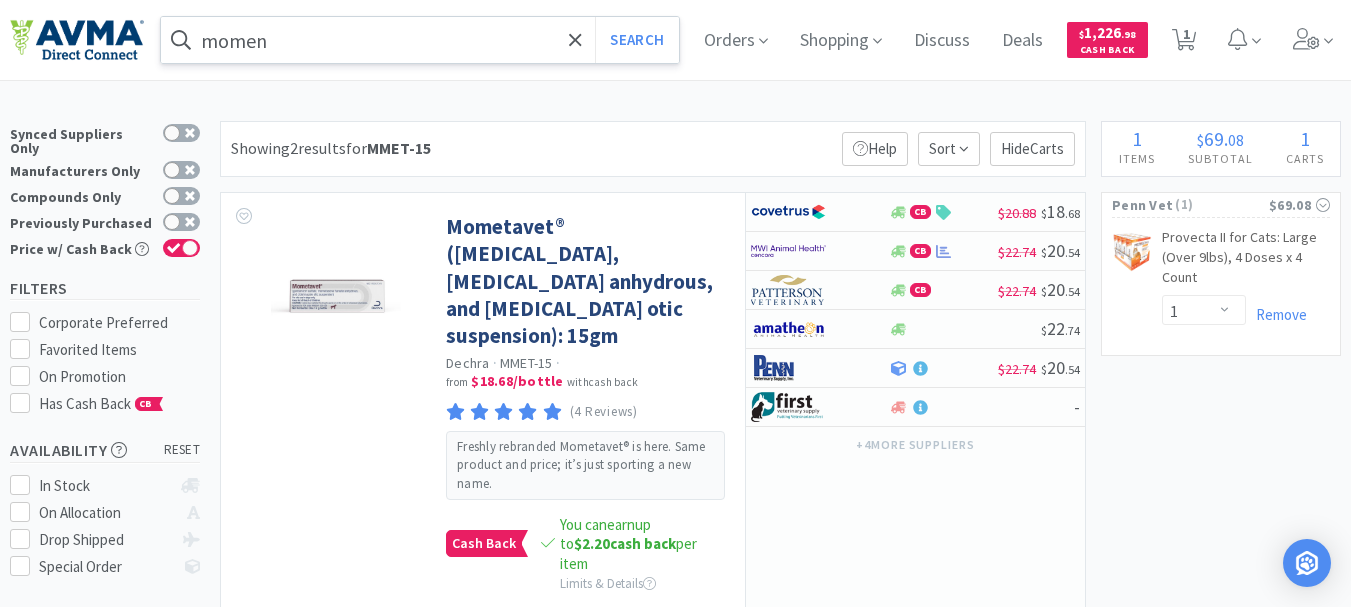click on "momen" at bounding box center (420, 40) 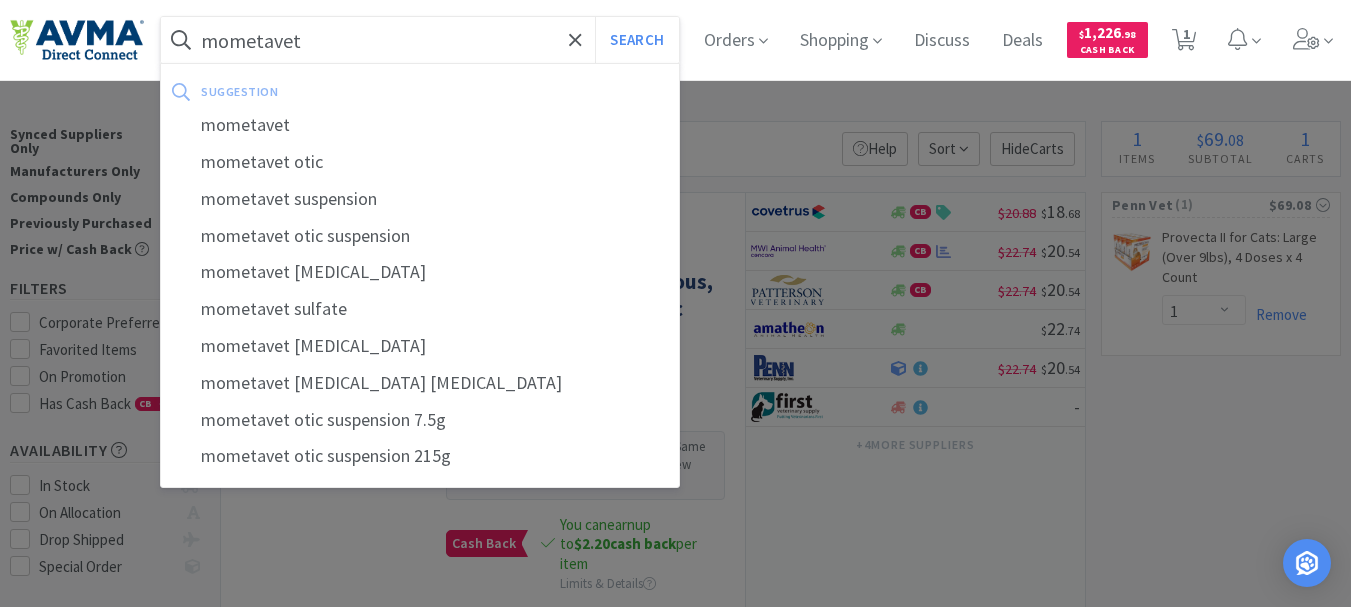 type on "mometavet" 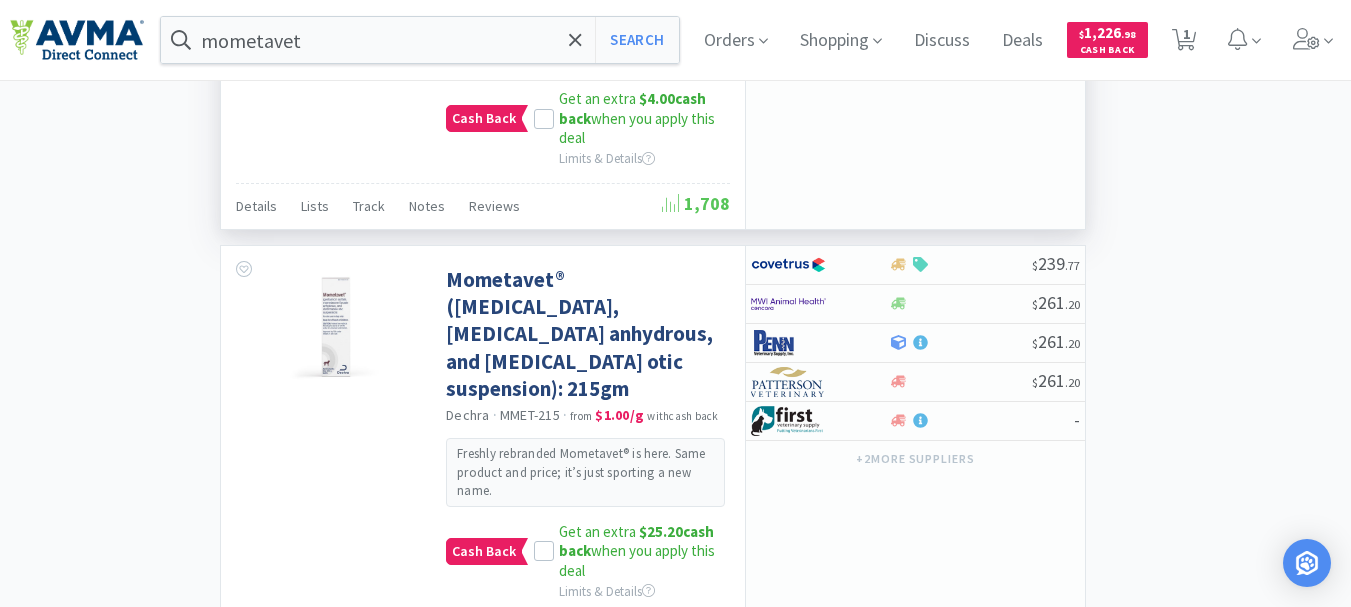 scroll, scrollTop: 1300, scrollLeft: 0, axis: vertical 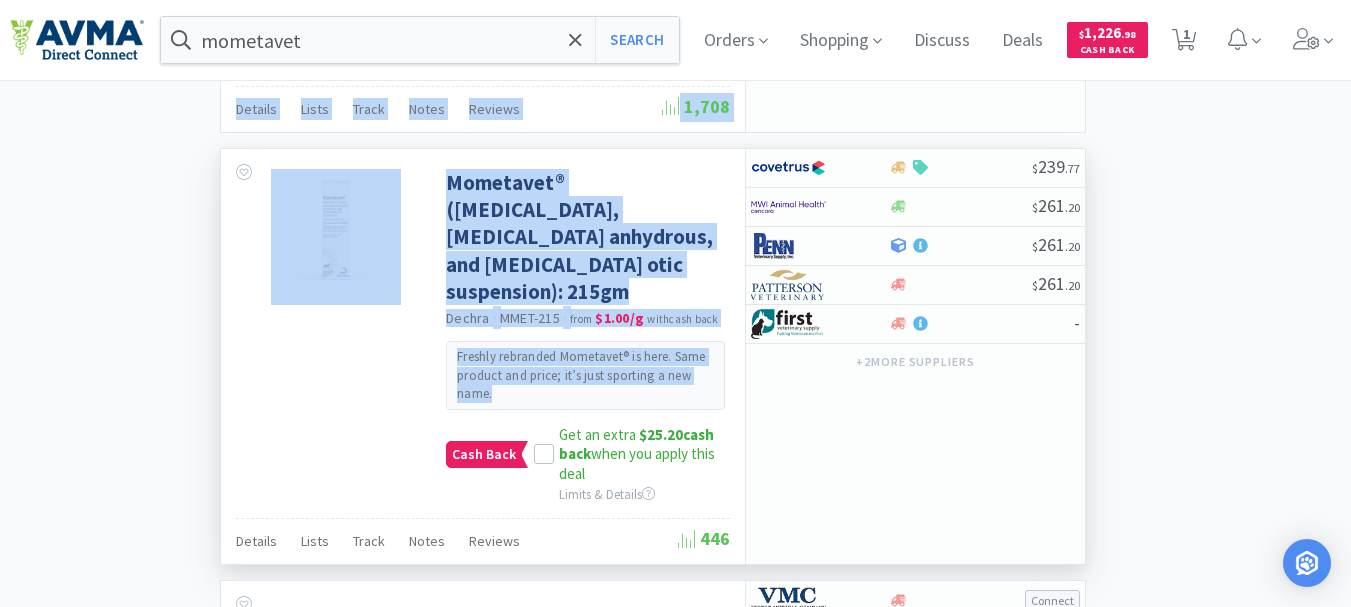 drag, startPoint x: 218, startPoint y: 202, endPoint x: 713, endPoint y: 262, distance: 498.6231 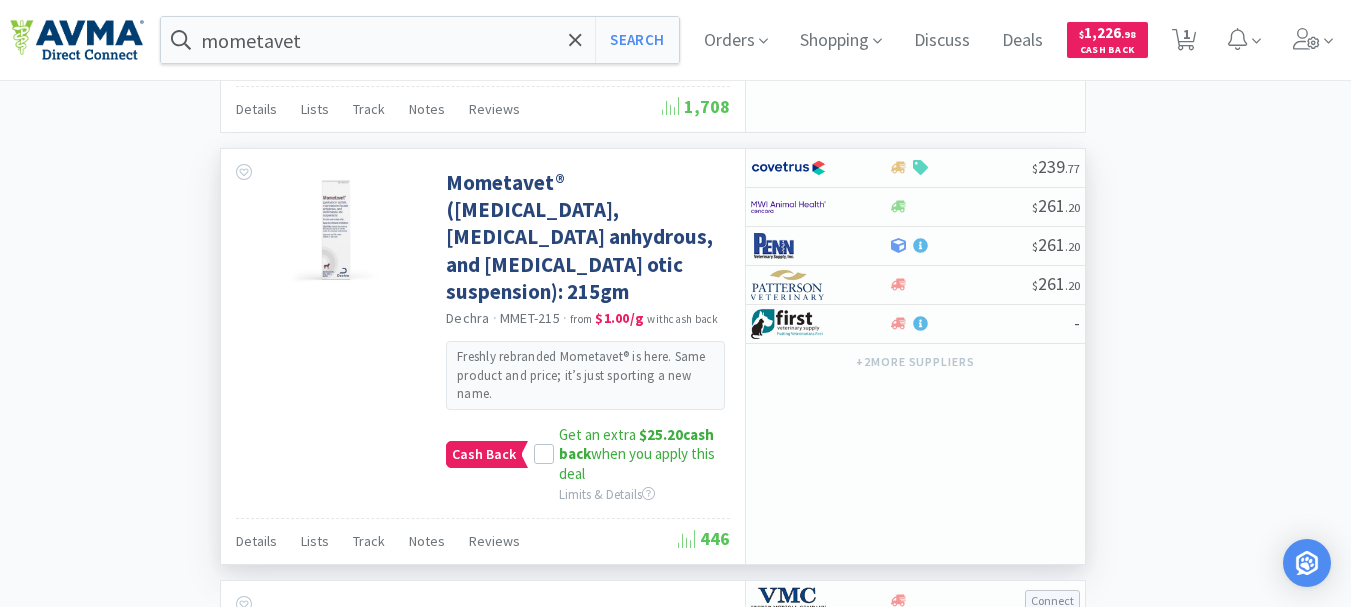 click on "$ 239 . 77 $ 261 . 20 $ 261 . 20 $ 261 . 20 - +  2  more supplier s" at bounding box center (915, 357) 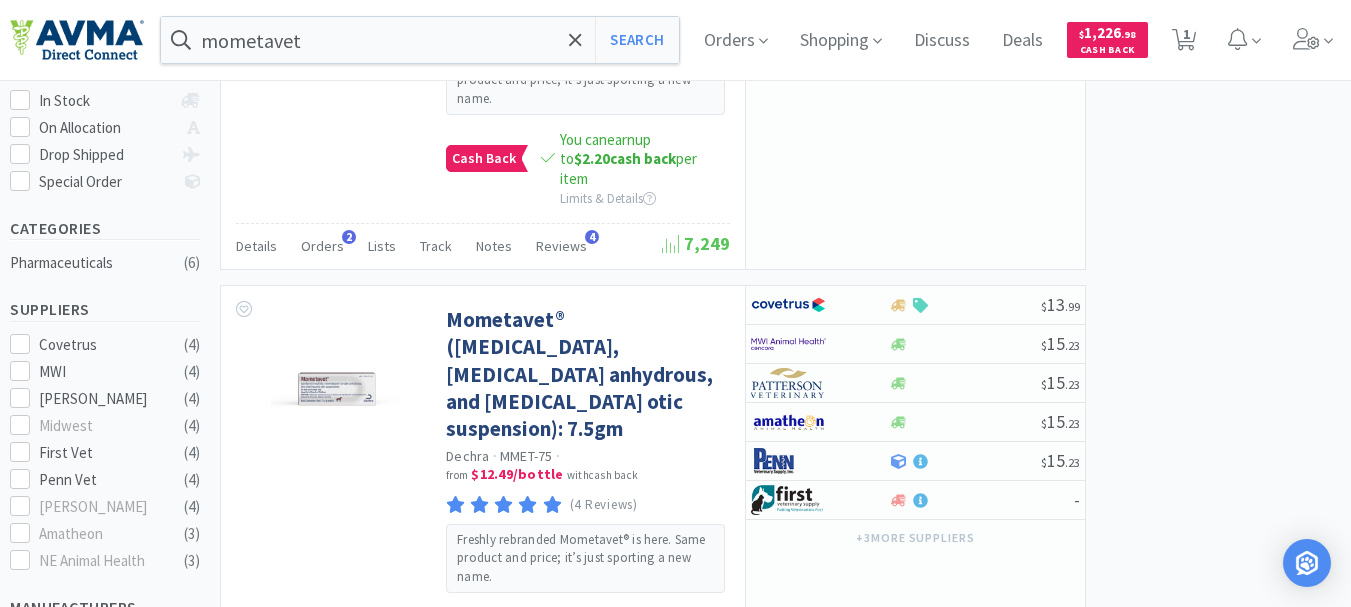 scroll, scrollTop: 433, scrollLeft: 0, axis: vertical 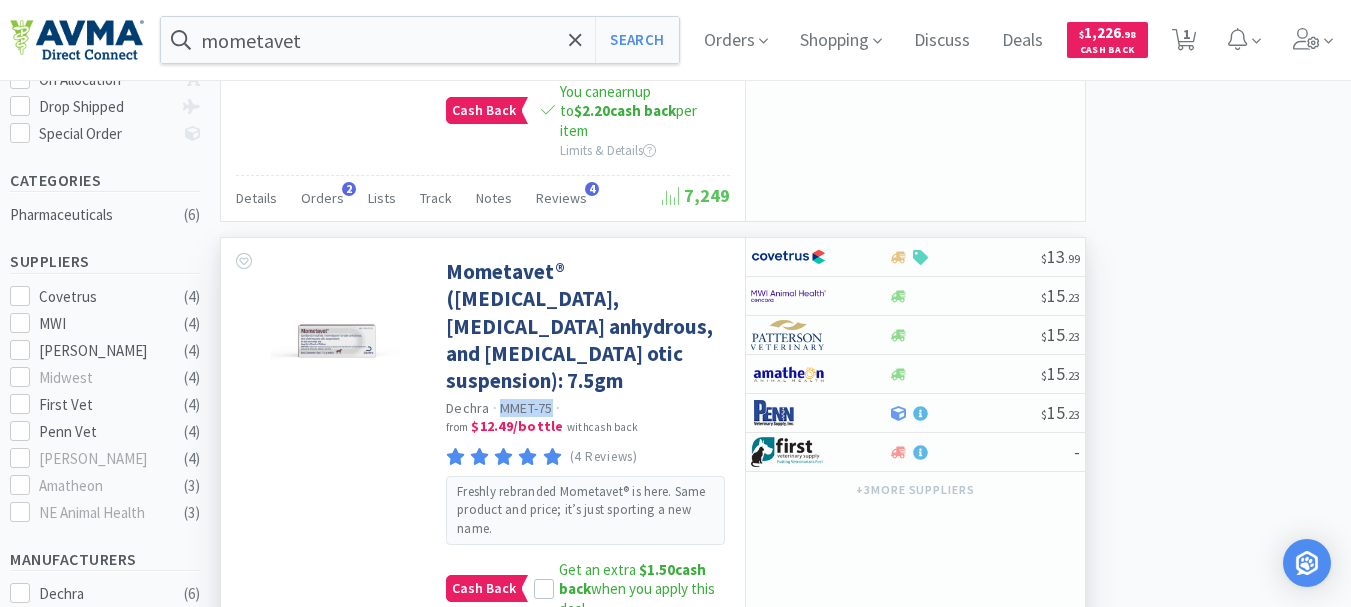 drag, startPoint x: 554, startPoint y: 330, endPoint x: 504, endPoint y: 330, distance: 50 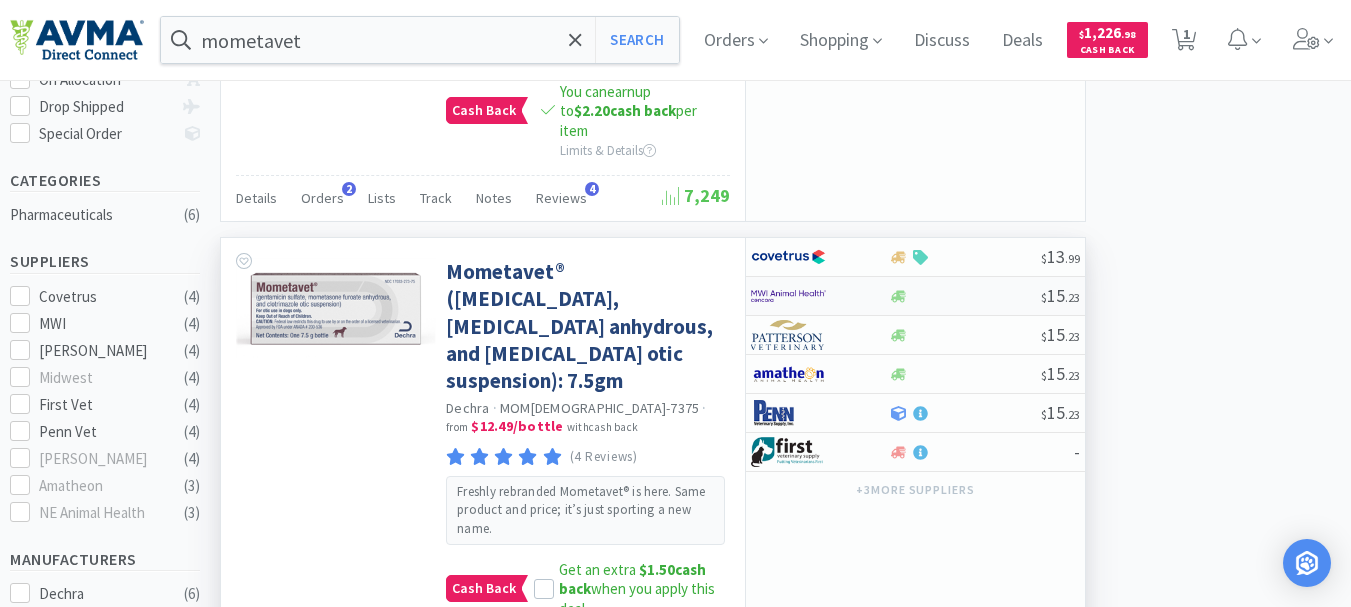 click at bounding box center [788, 296] 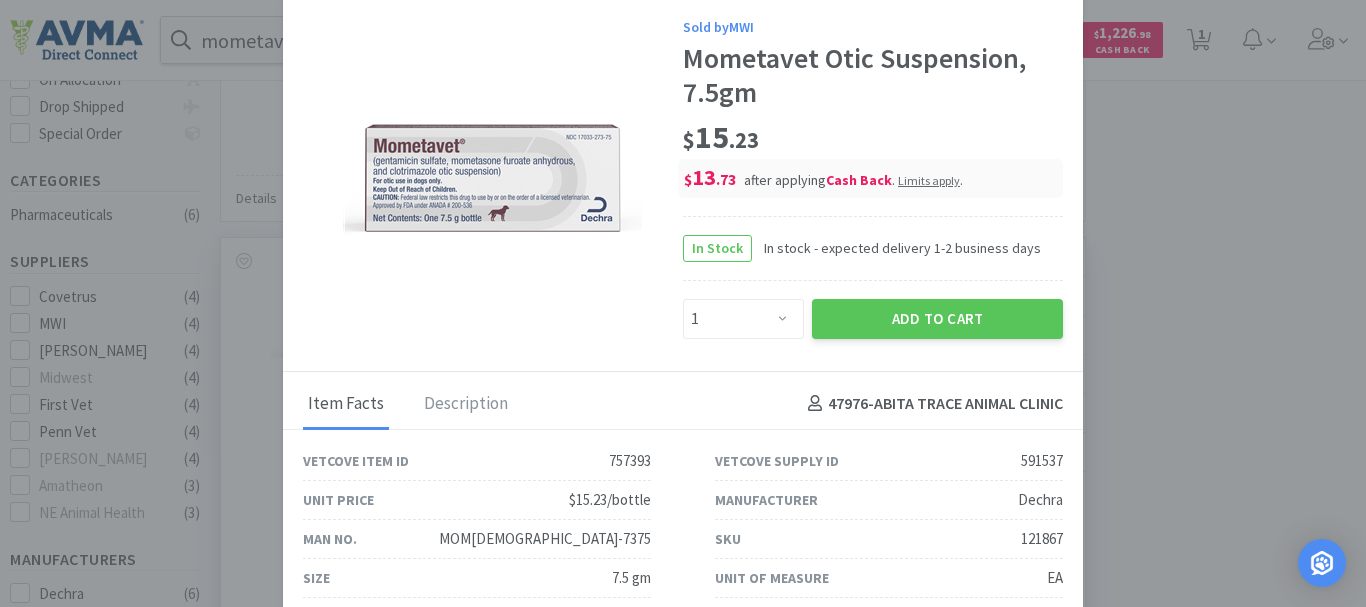 click on "121867" at bounding box center [1042, 539] 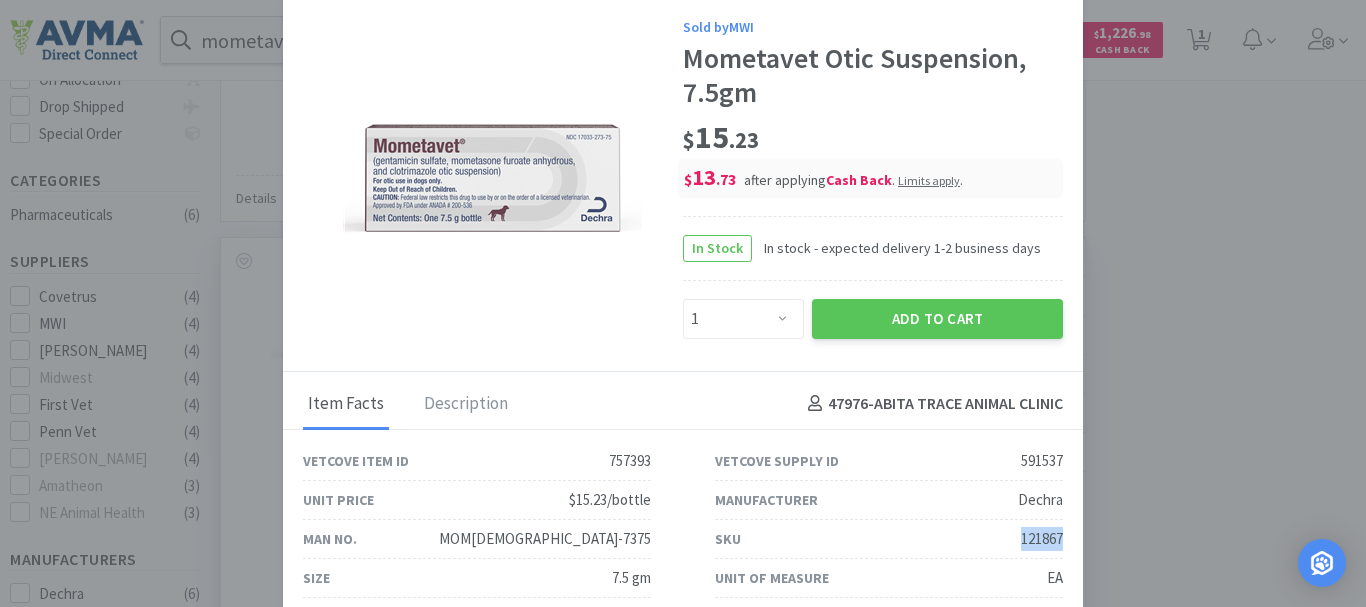 click on "121867" at bounding box center [1042, 539] 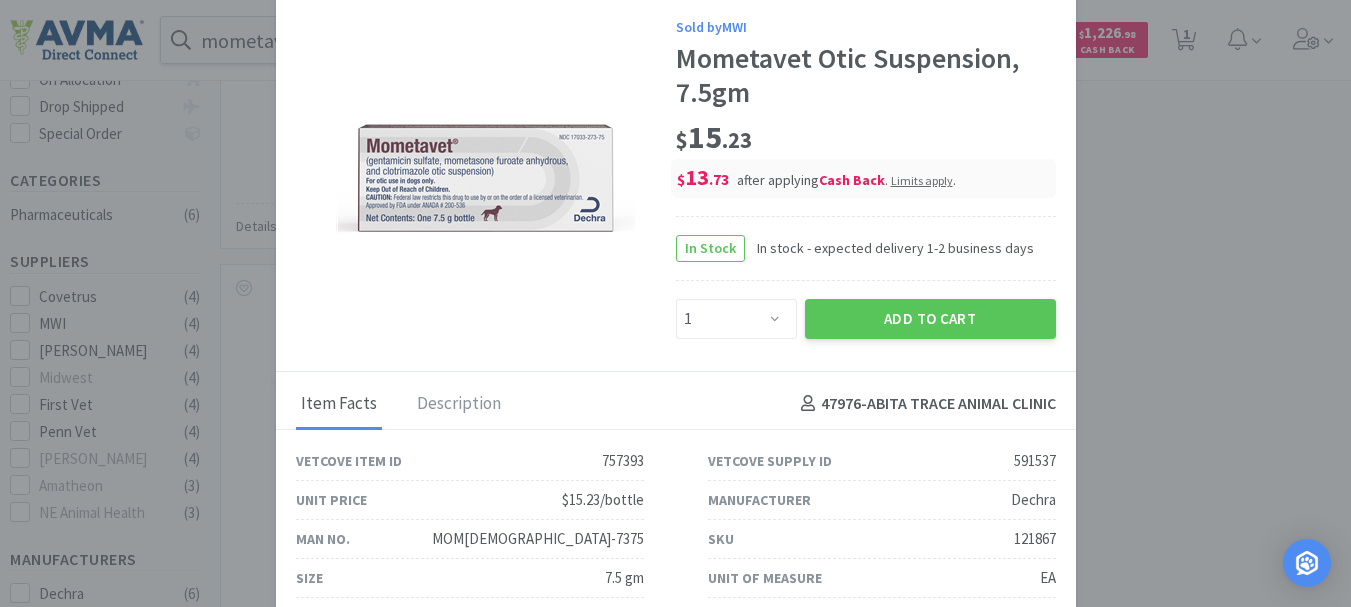 drag, startPoint x: 1171, startPoint y: 188, endPoint x: 1151, endPoint y: 180, distance: 21.540659 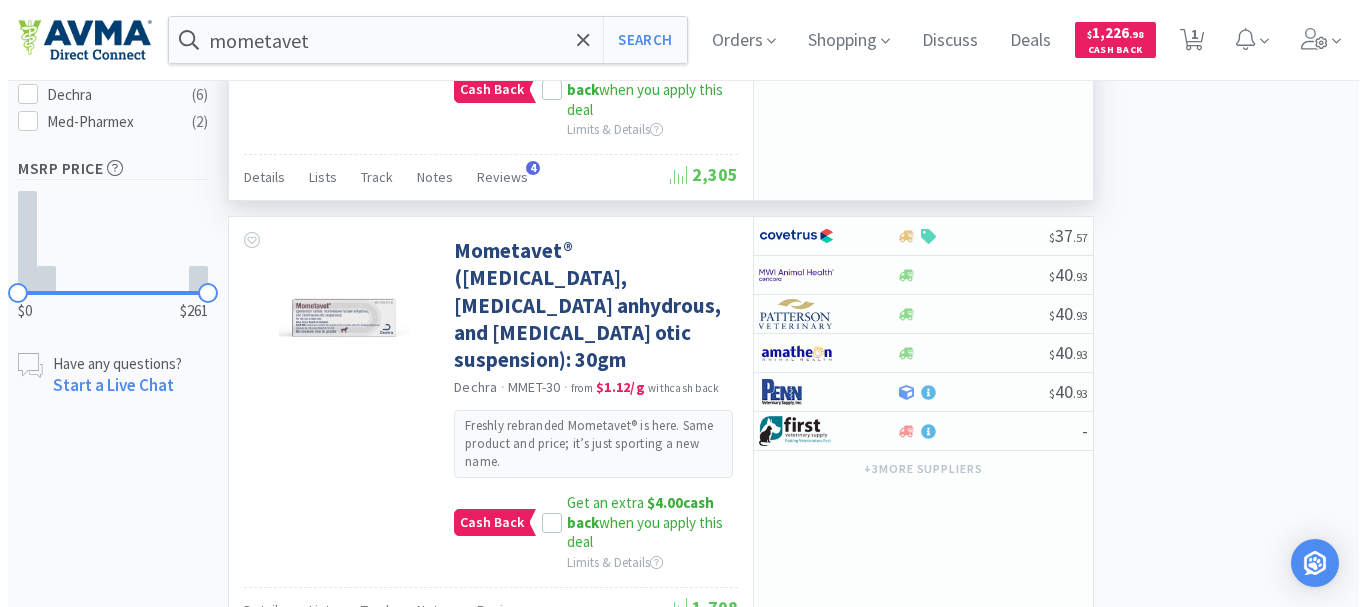 scroll, scrollTop: 933, scrollLeft: 0, axis: vertical 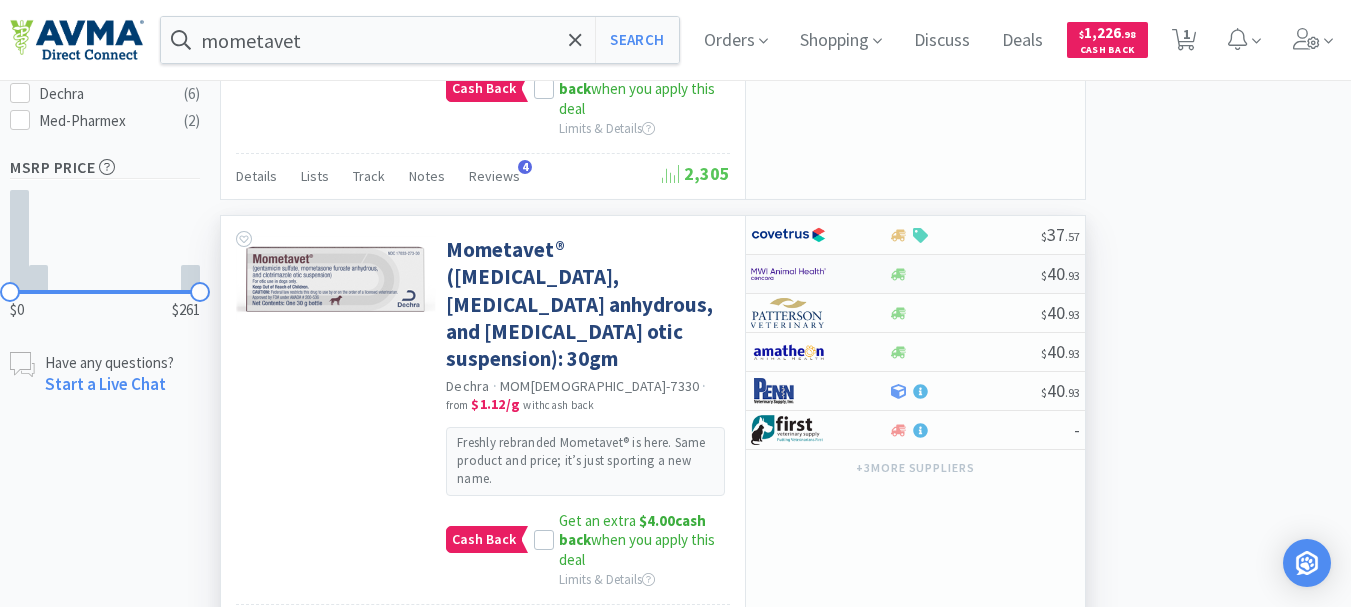 click at bounding box center (788, 274) 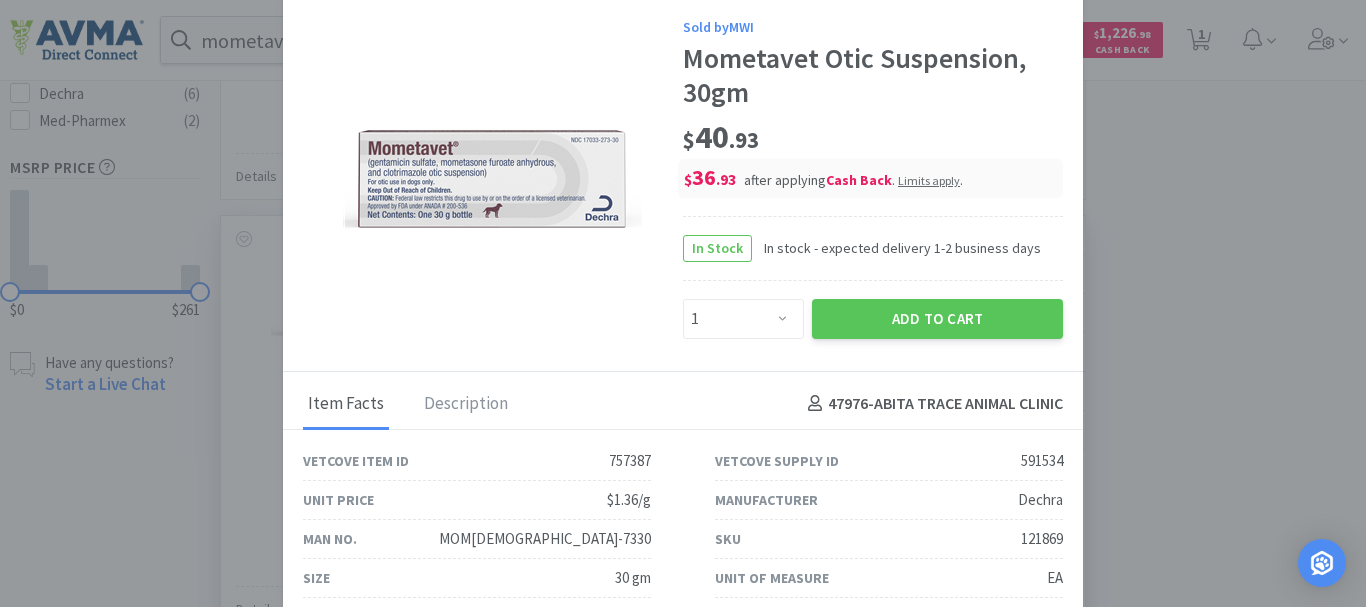 click on "121869" at bounding box center [1042, 539] 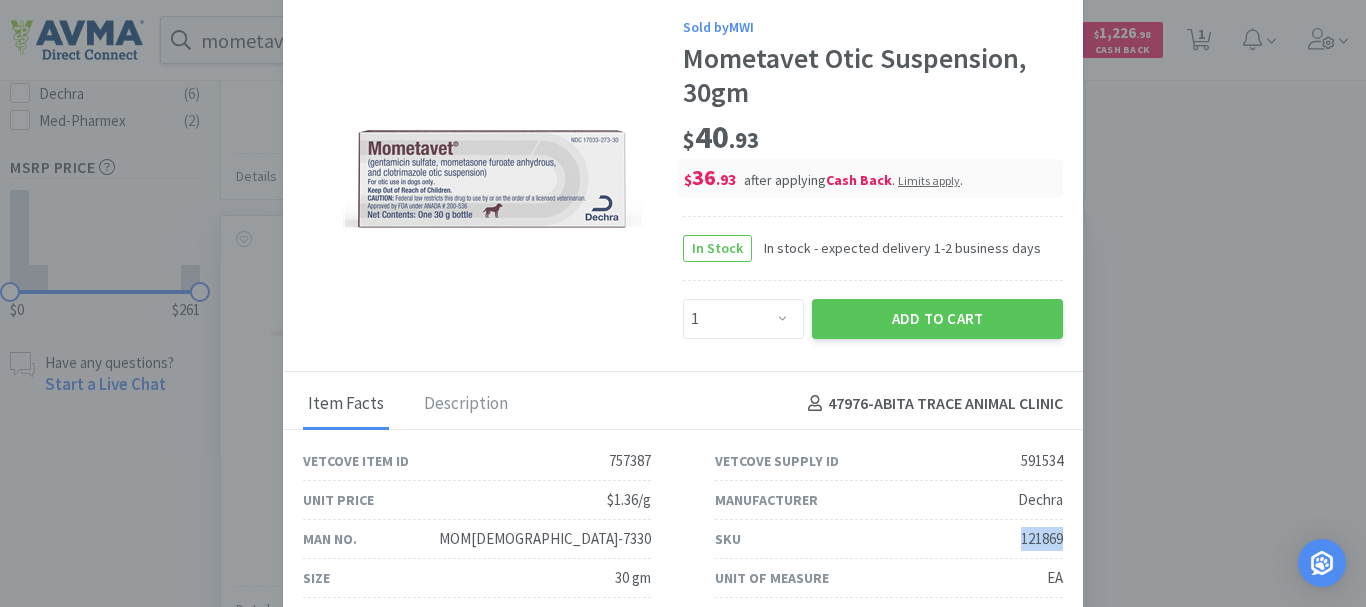 click on "121869" at bounding box center [1042, 539] 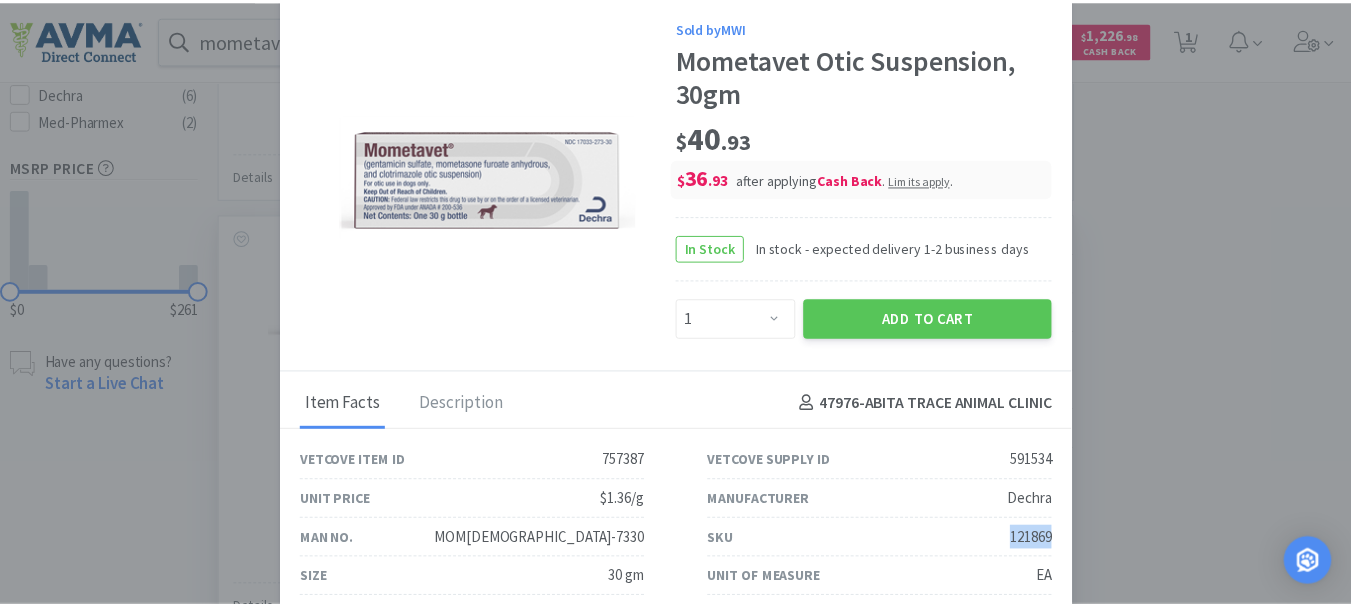 scroll, scrollTop: 42, scrollLeft: 0, axis: vertical 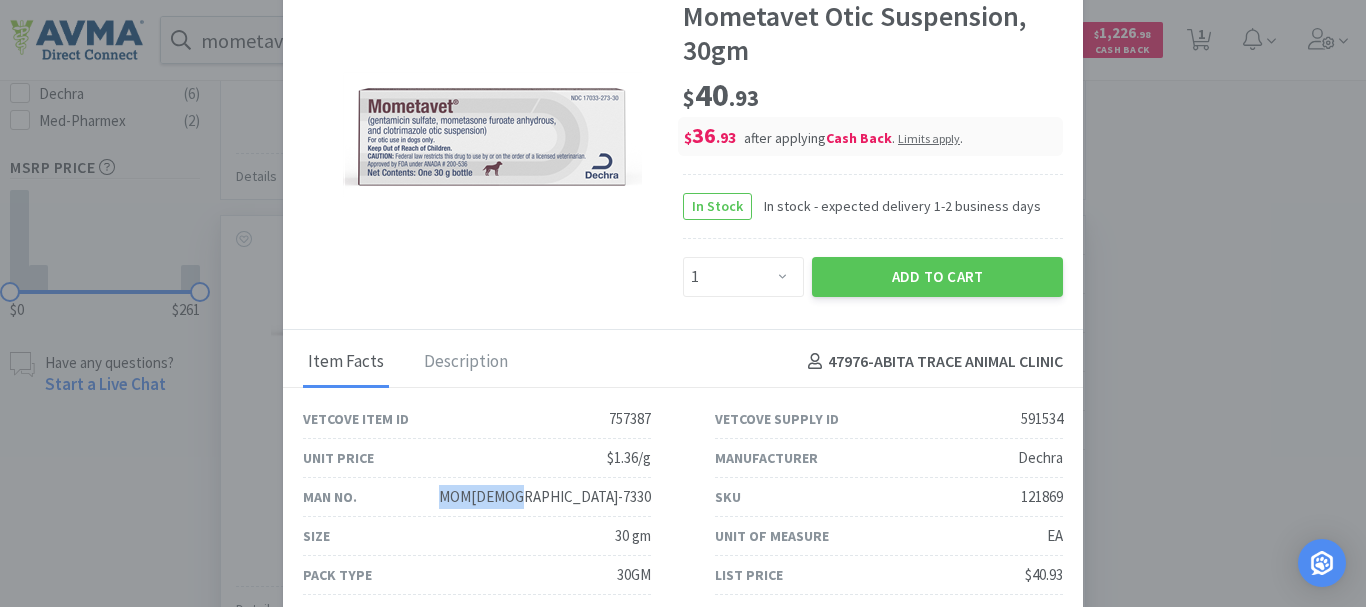 drag, startPoint x: 647, startPoint y: 496, endPoint x: 572, endPoint y: 499, distance: 75.059975 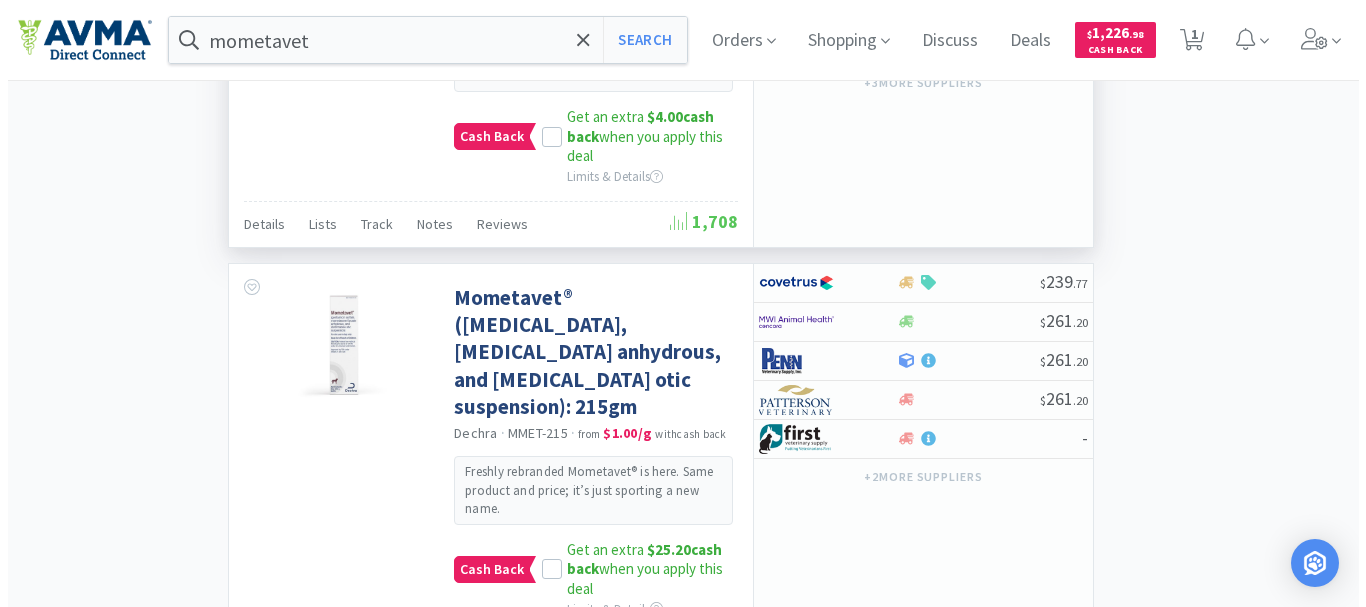 scroll, scrollTop: 1333, scrollLeft: 0, axis: vertical 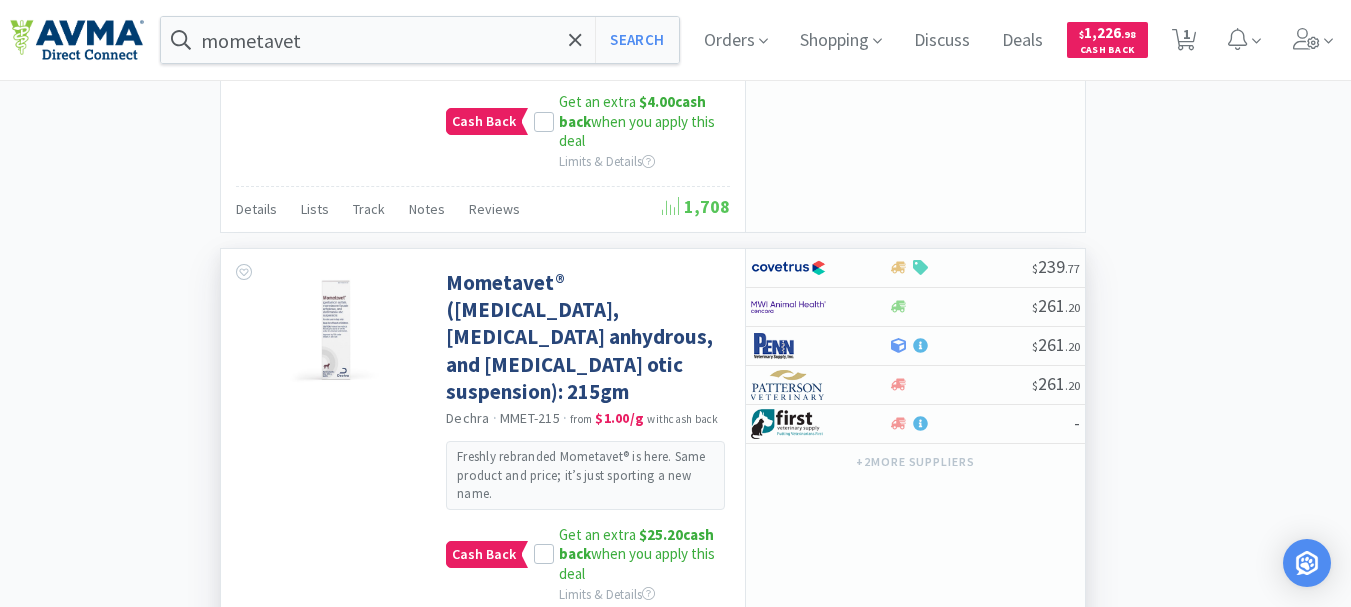 click on "MMET-215" at bounding box center (530, 418) 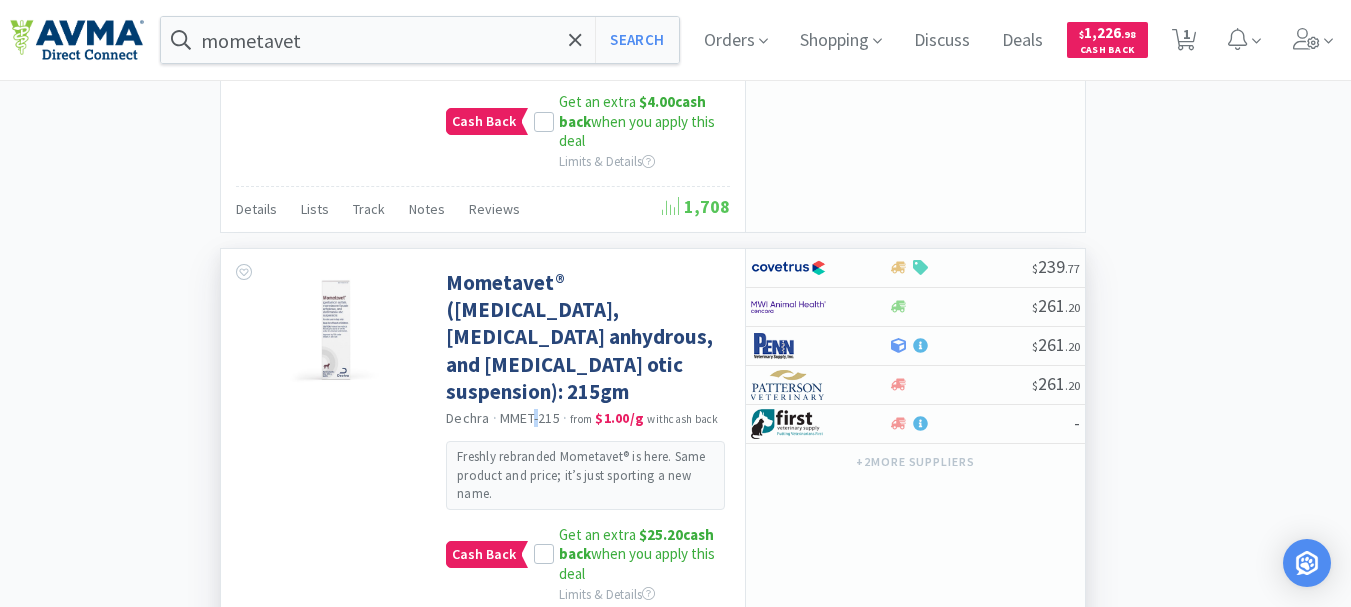 click on "MMET-215" at bounding box center (530, 418) 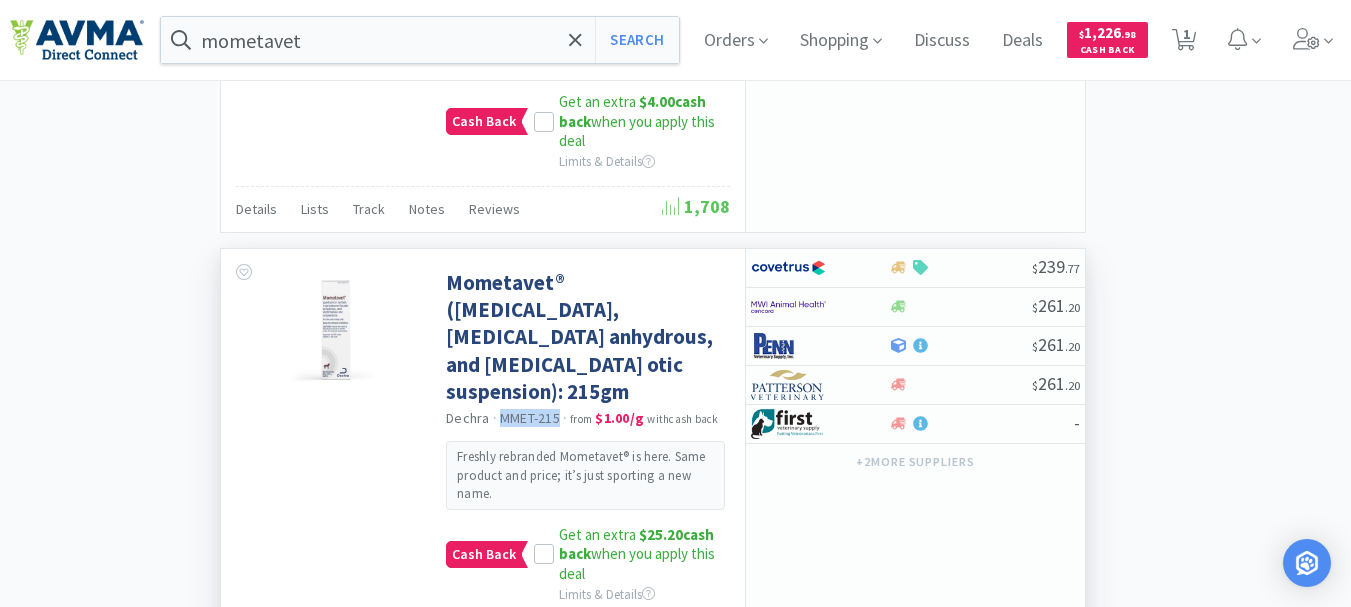 drag, startPoint x: 561, startPoint y: 292, endPoint x: 500, endPoint y: 288, distance: 61.13101 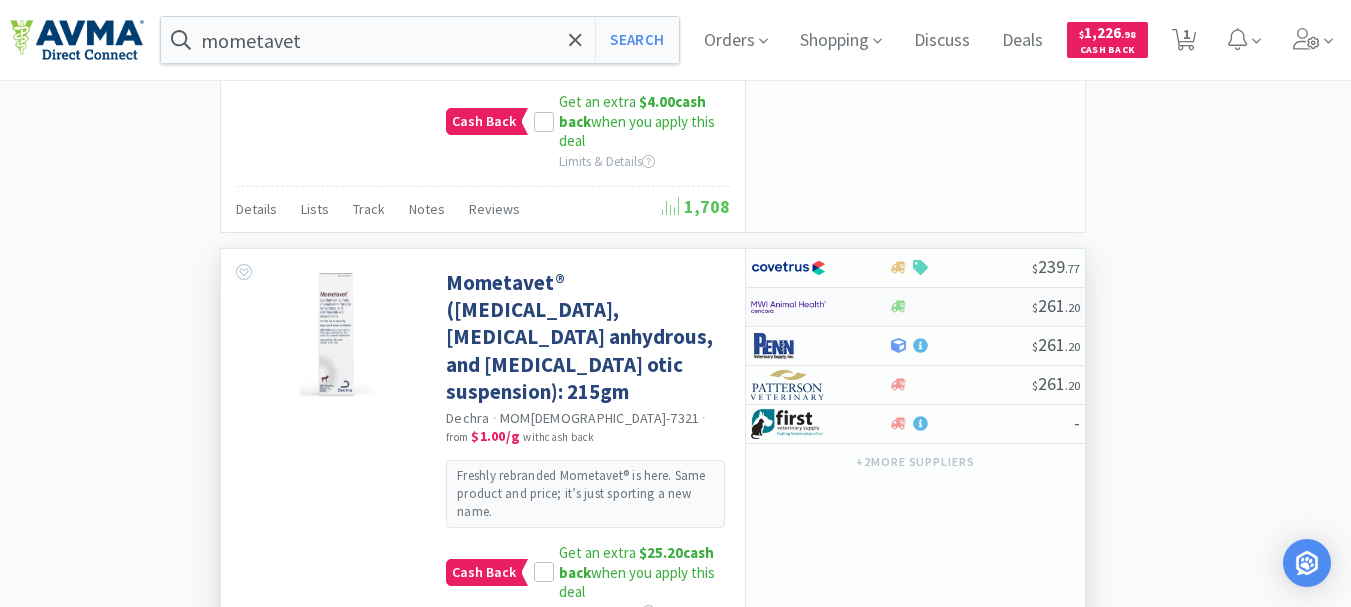 click at bounding box center (788, 307) 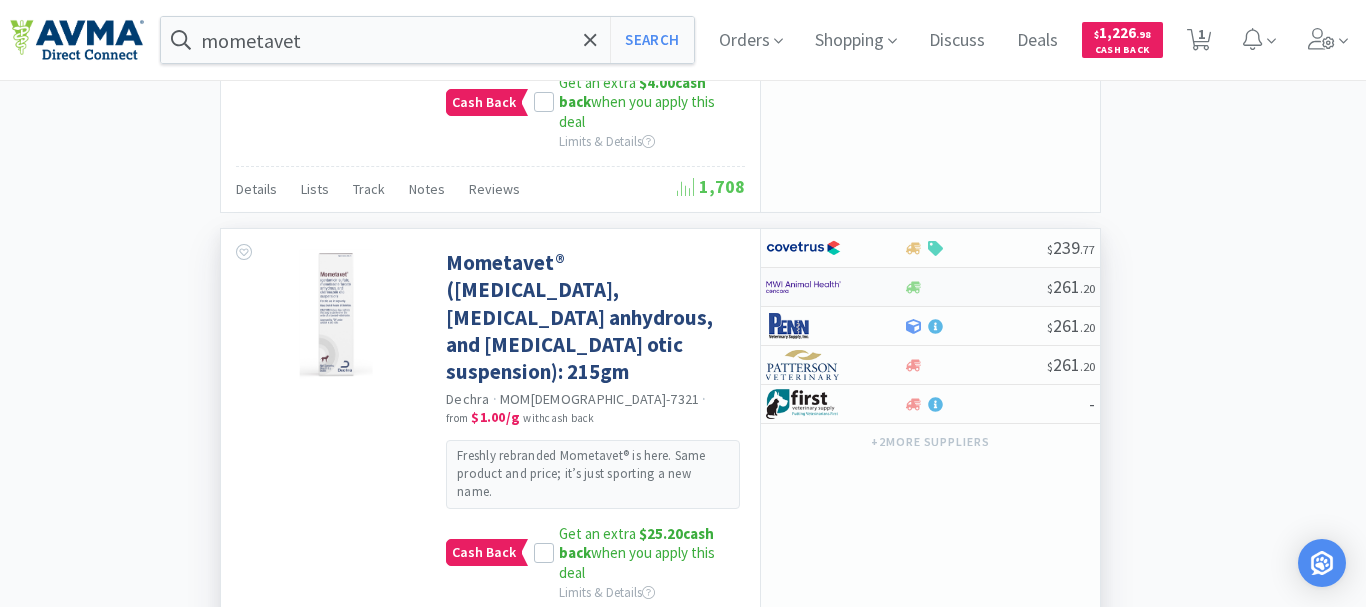 select on "1" 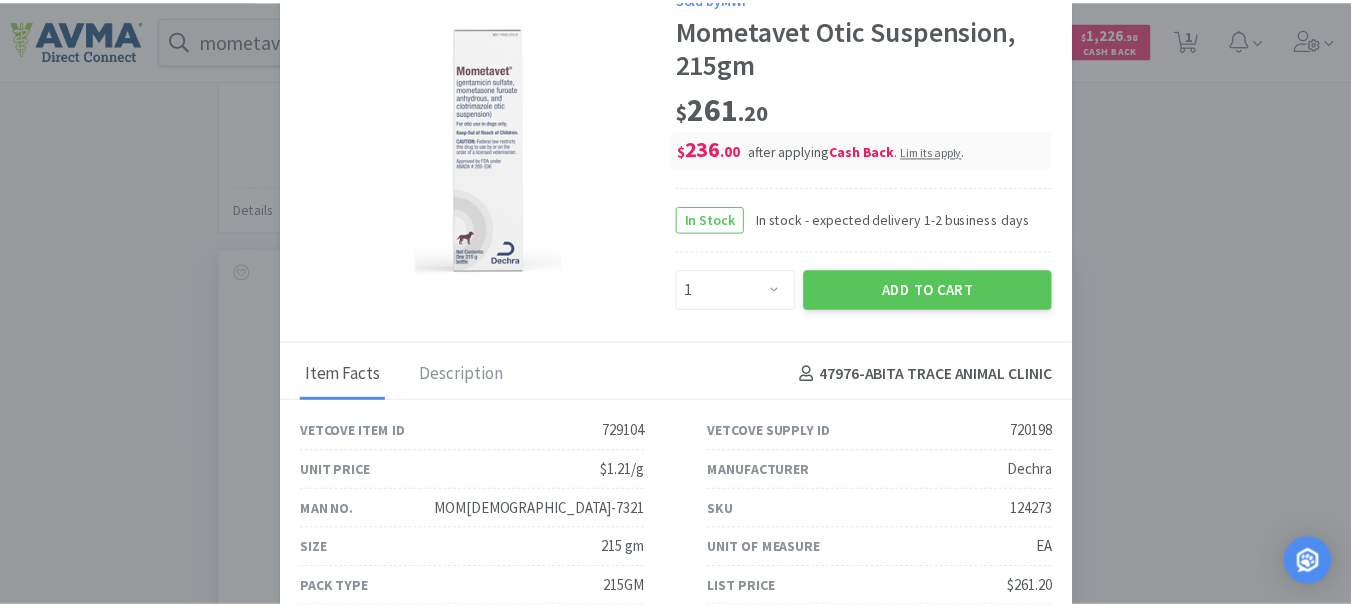 scroll, scrollTop: 42, scrollLeft: 0, axis: vertical 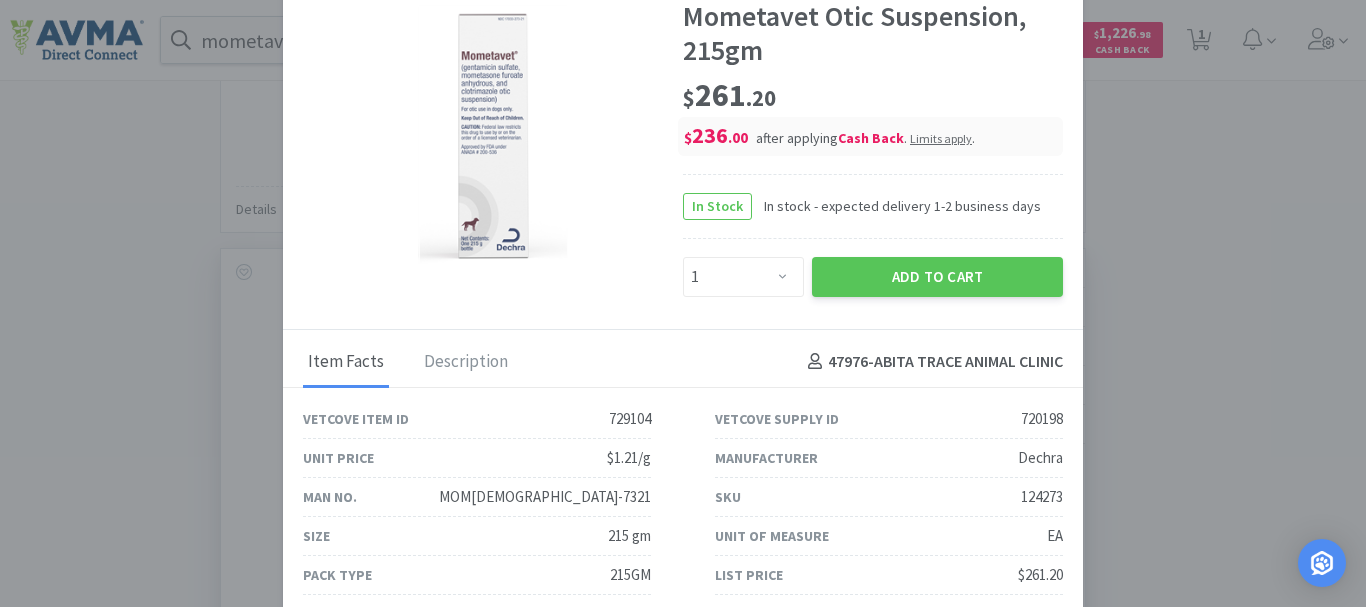 click on "124273" at bounding box center (1042, 497) 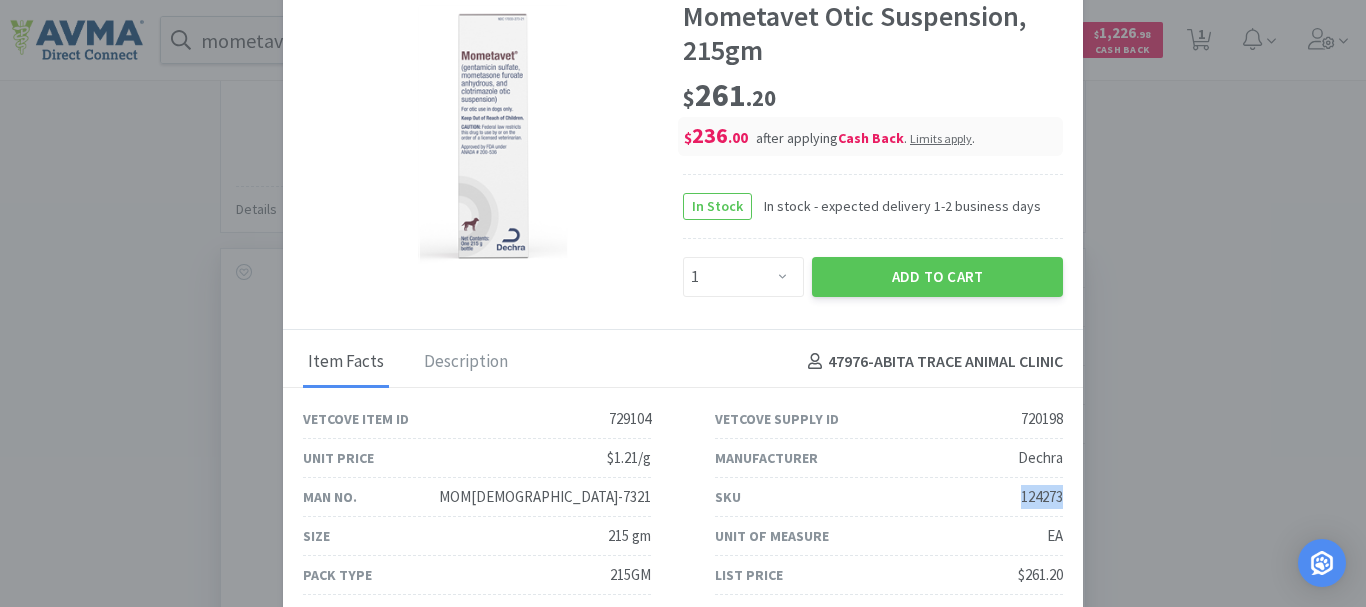 click on "124273" at bounding box center (1042, 497) 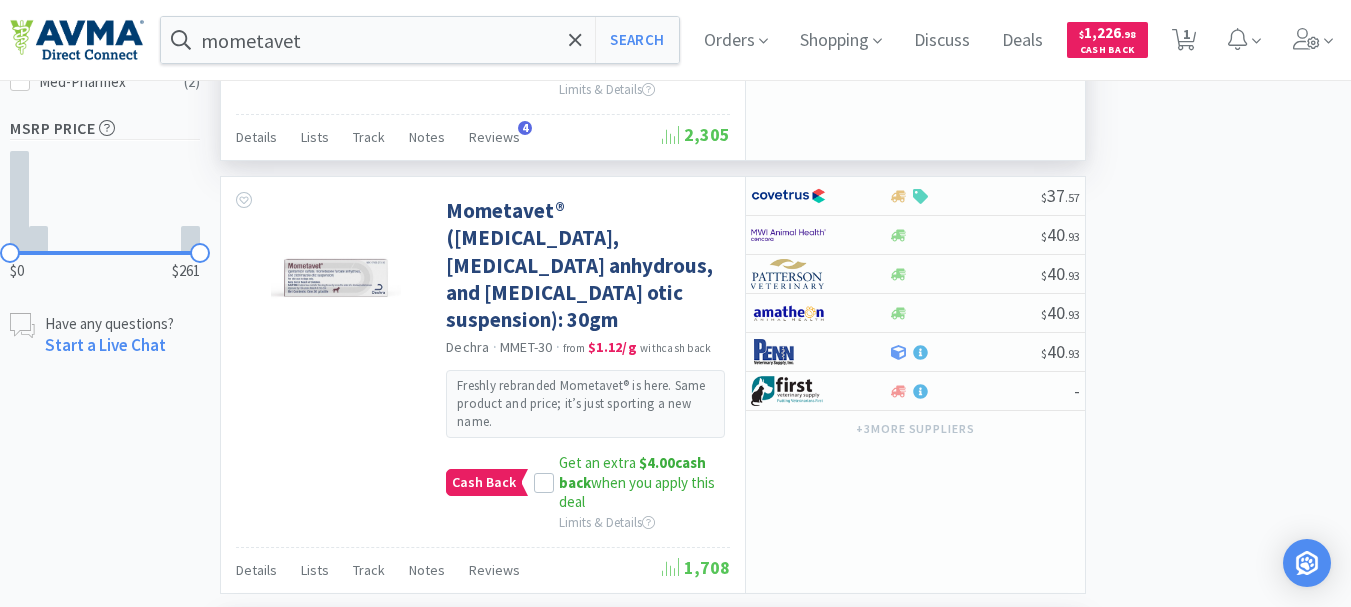 scroll, scrollTop: 933, scrollLeft: 0, axis: vertical 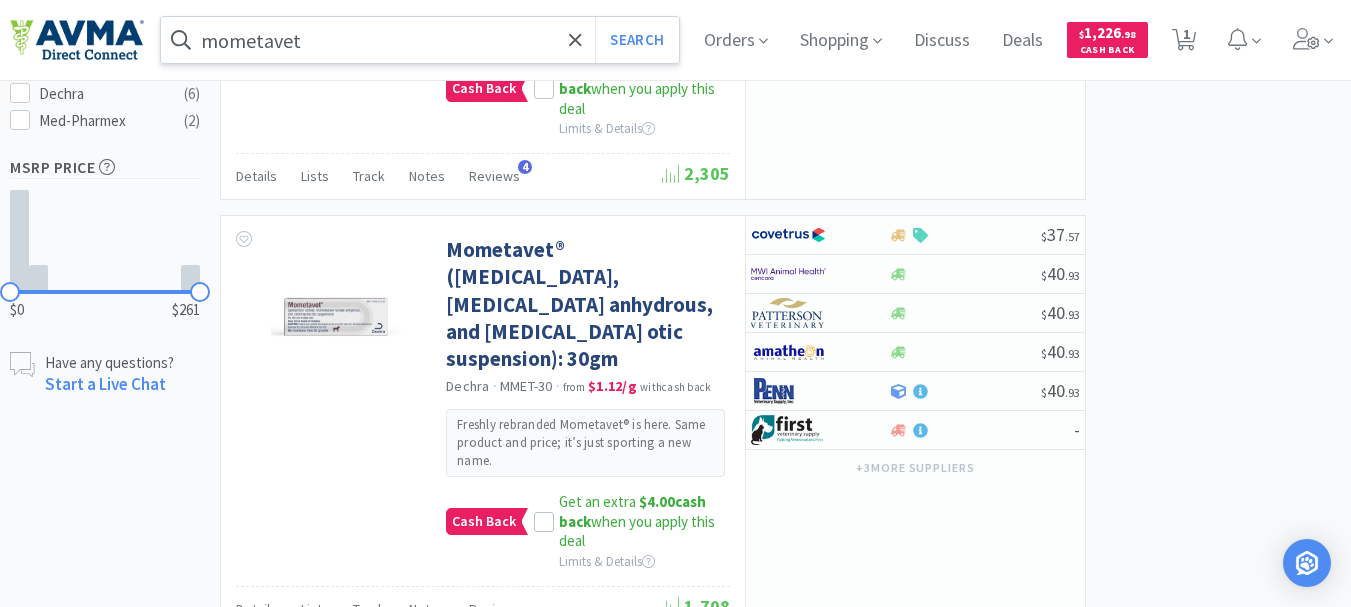 click on "mometavet" at bounding box center (420, 40) 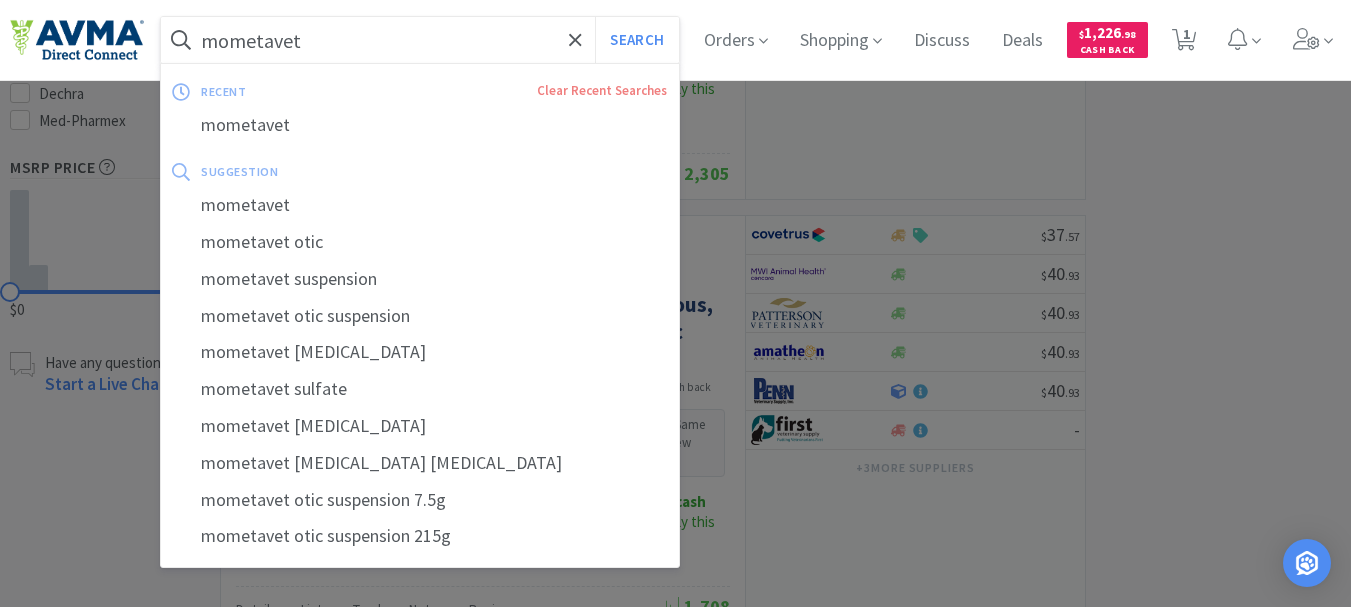 paste on "059511" 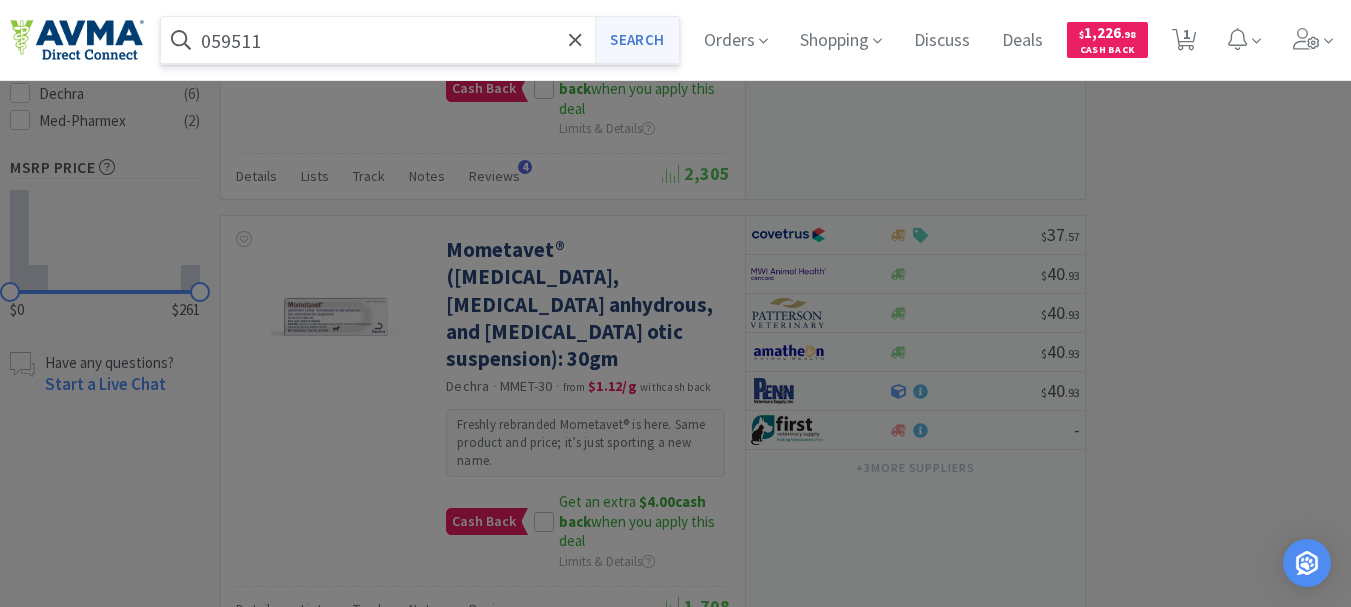 type on "059511" 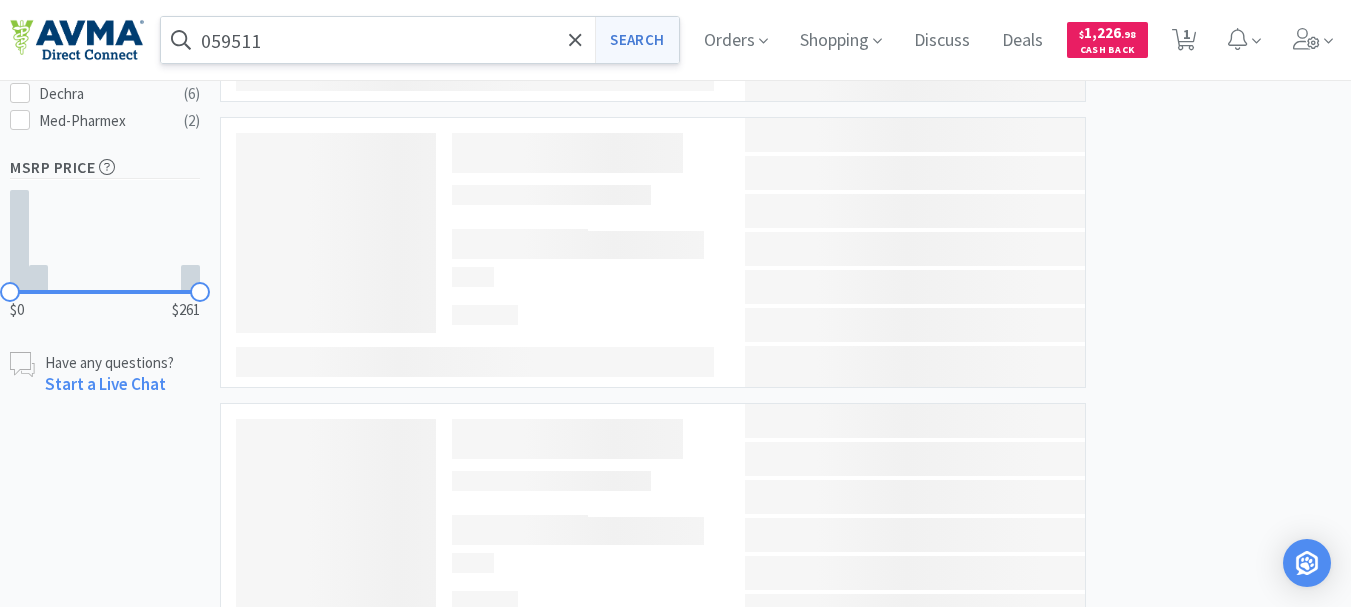 scroll, scrollTop: 0, scrollLeft: 0, axis: both 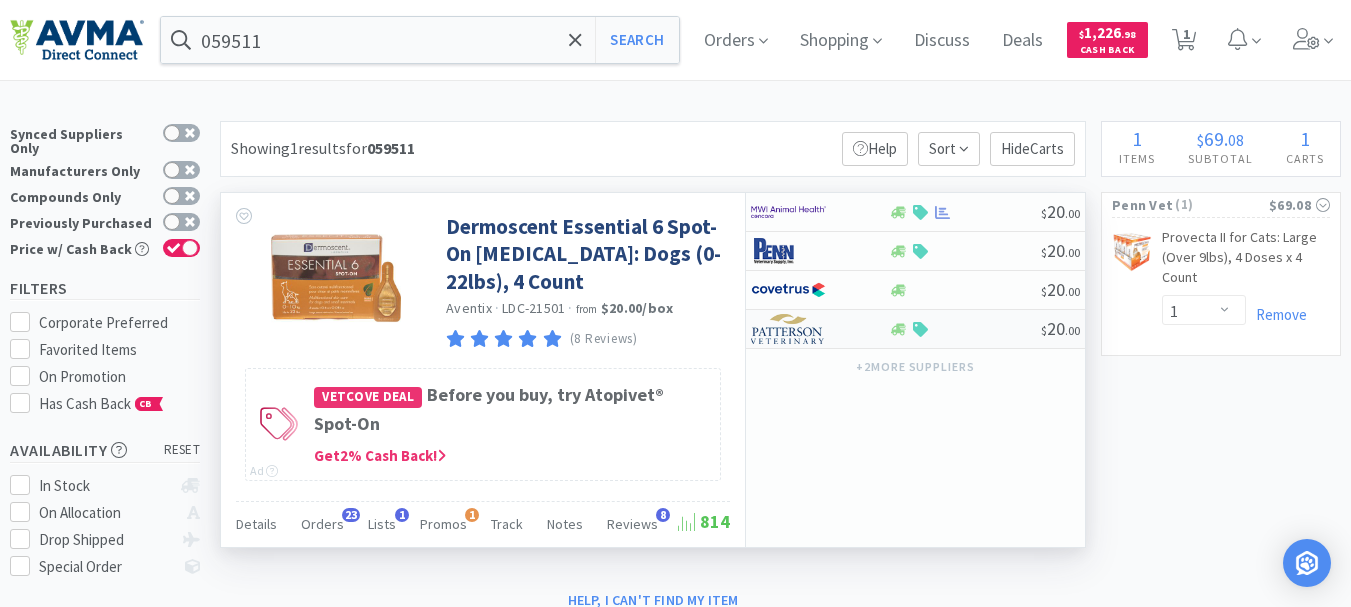 click at bounding box center (788, 329) 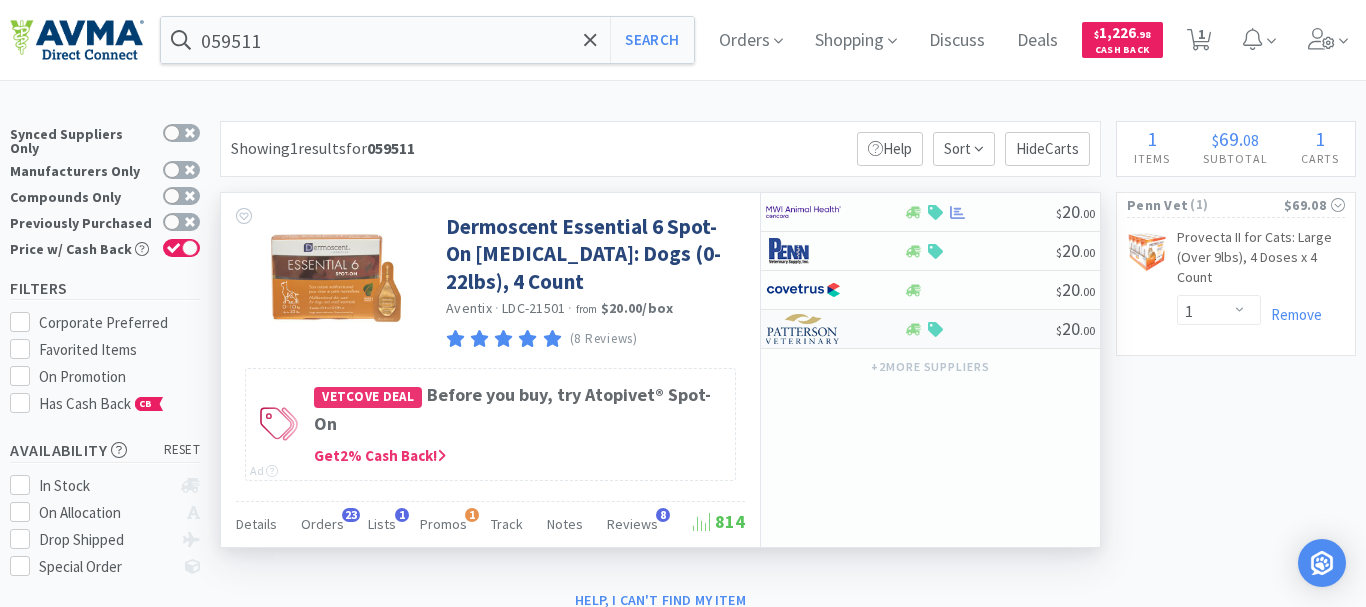 select on "1" 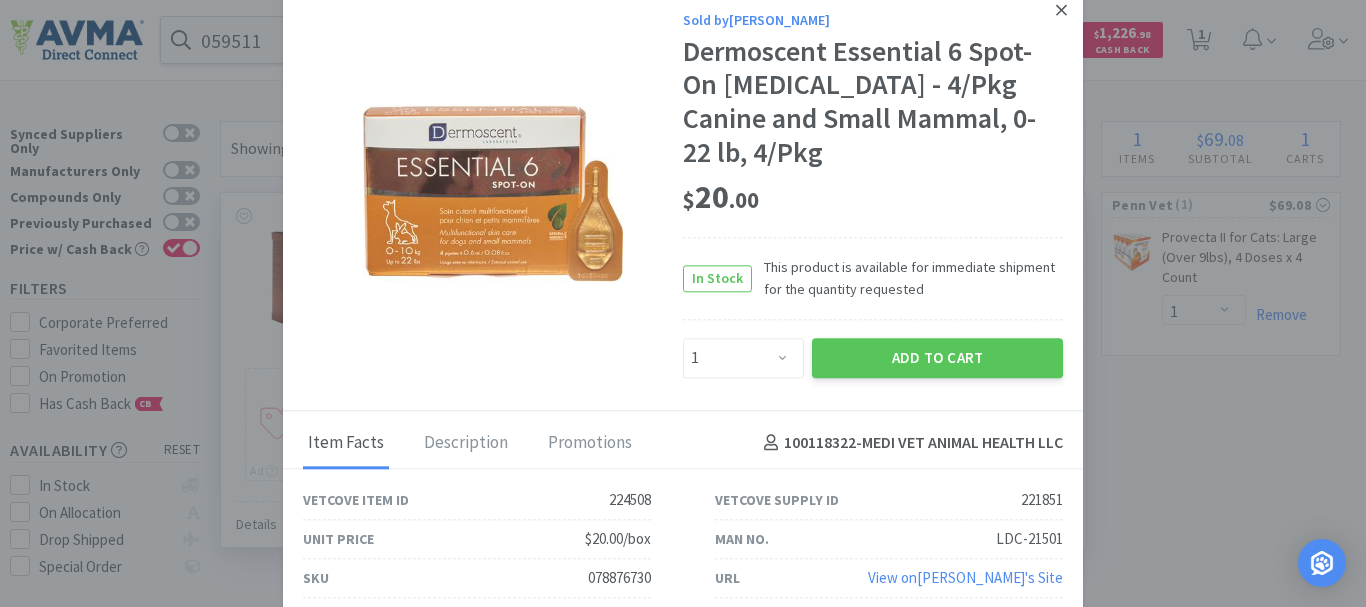 click 